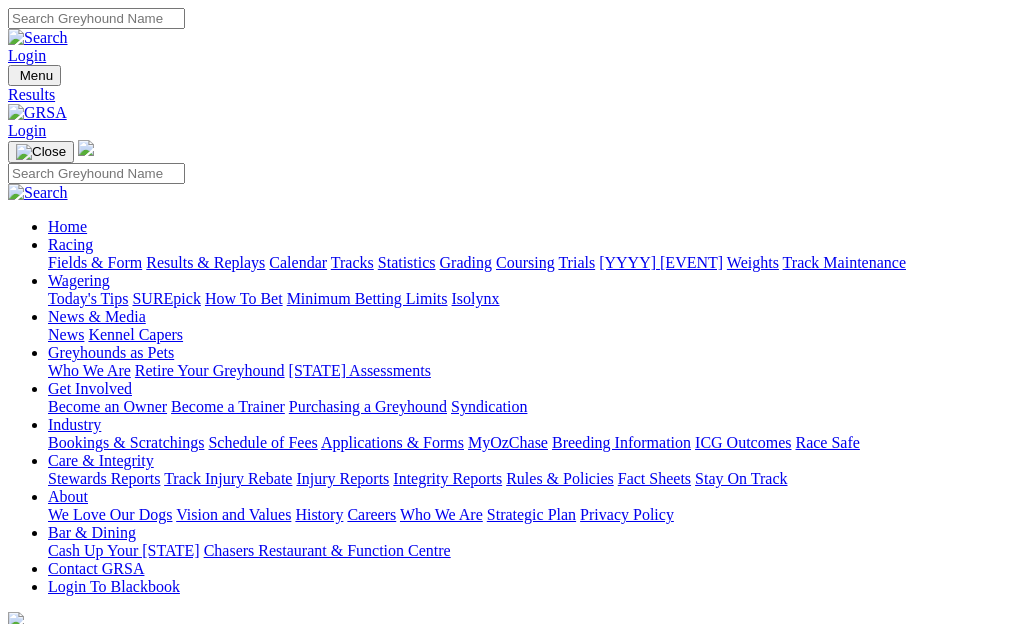 scroll, scrollTop: 0, scrollLeft: 0, axis: both 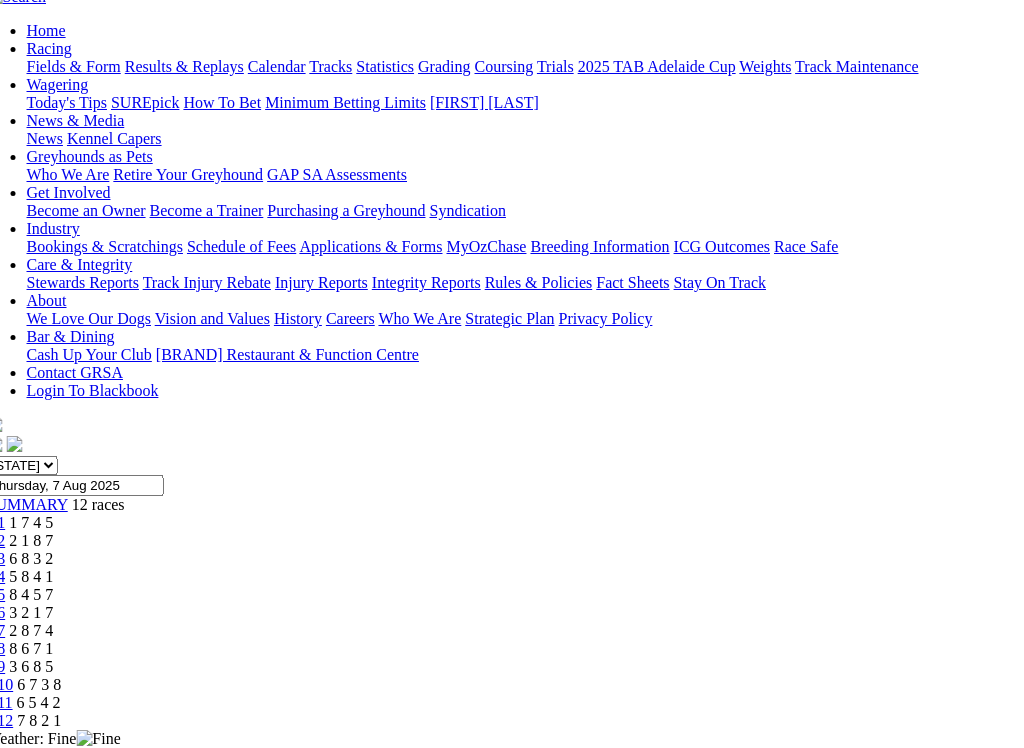 click on "6 7 3 8" at bounding box center (40, 684) 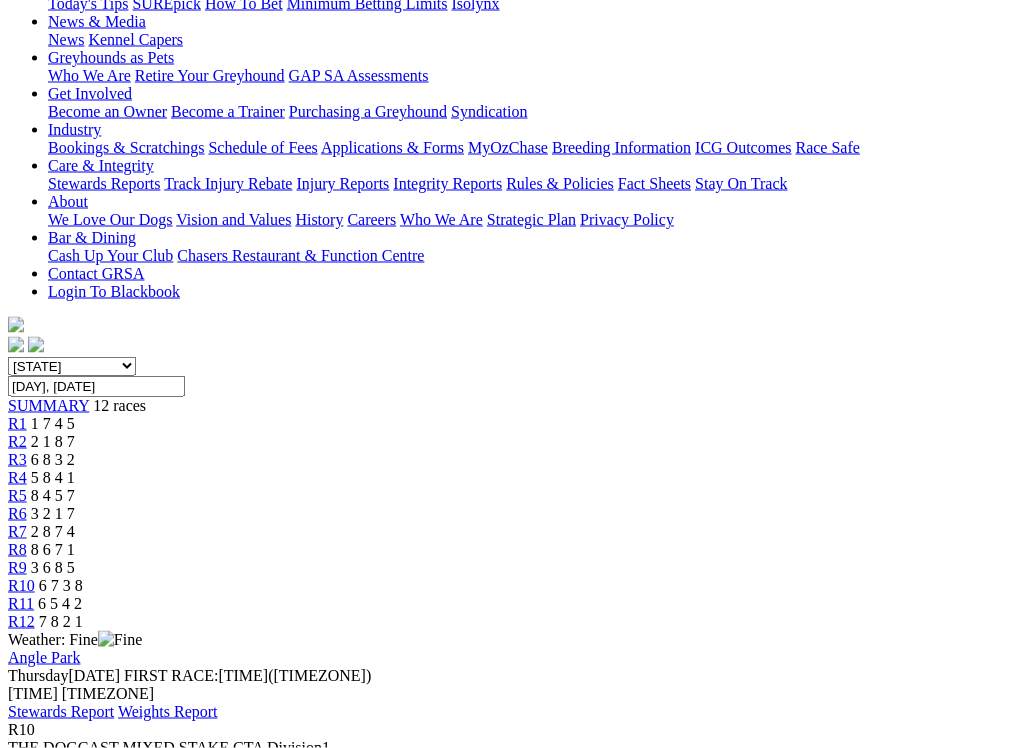 scroll, scrollTop: 296, scrollLeft: 0, axis: vertical 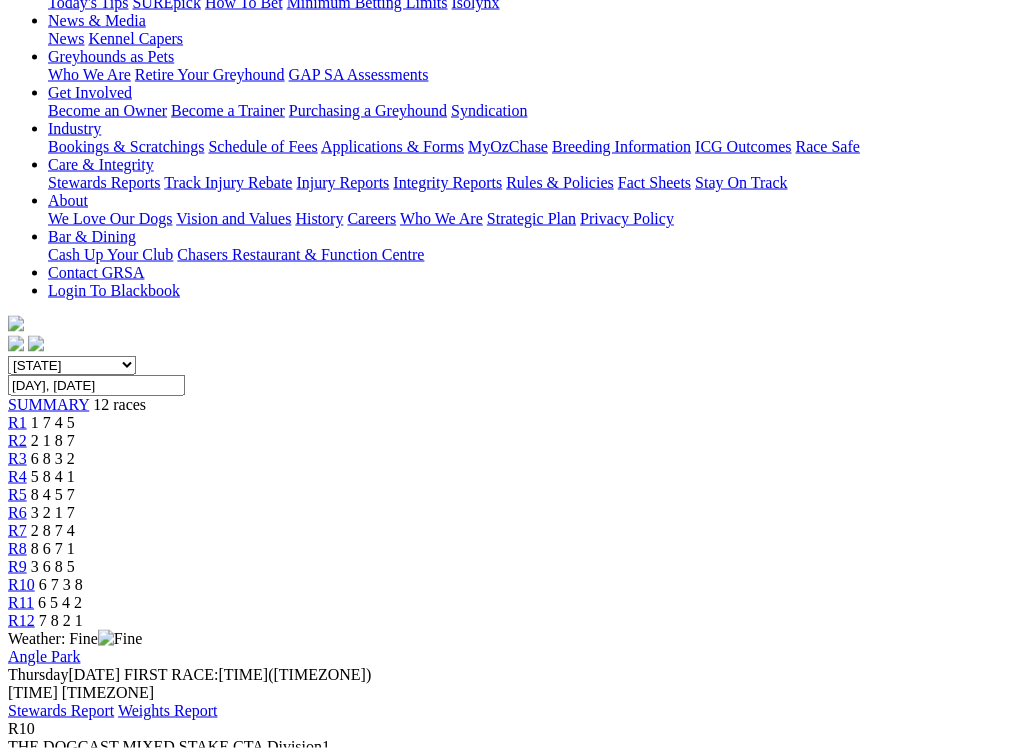 click at bounding box center (94, 1093) 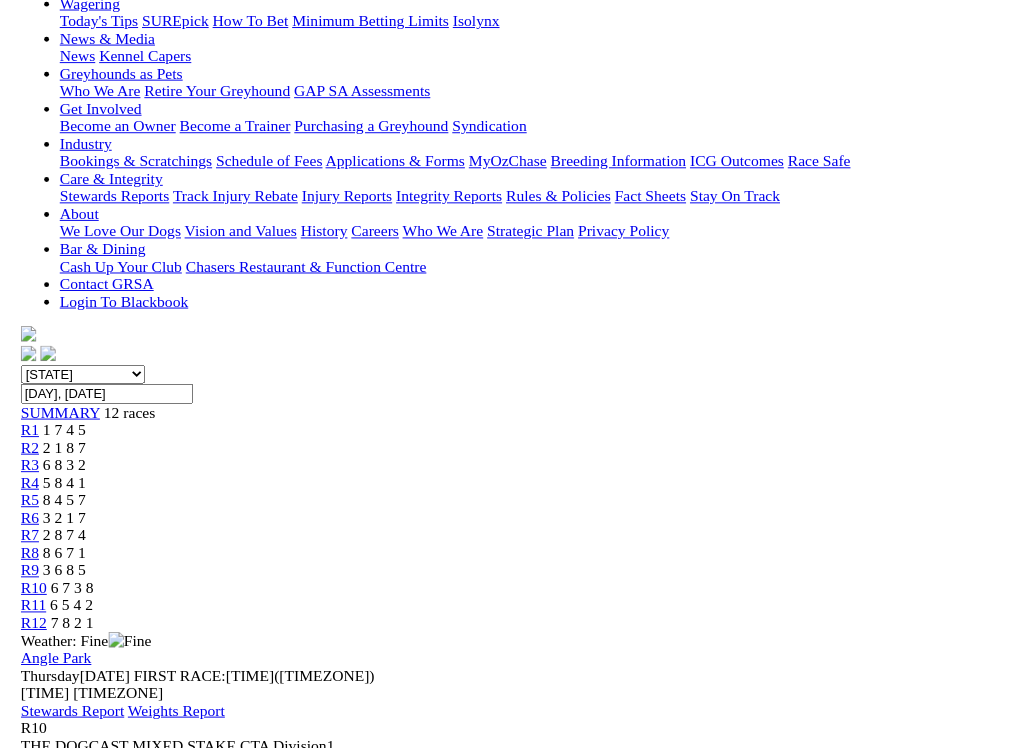 scroll, scrollTop: 297, scrollLeft: 0, axis: vertical 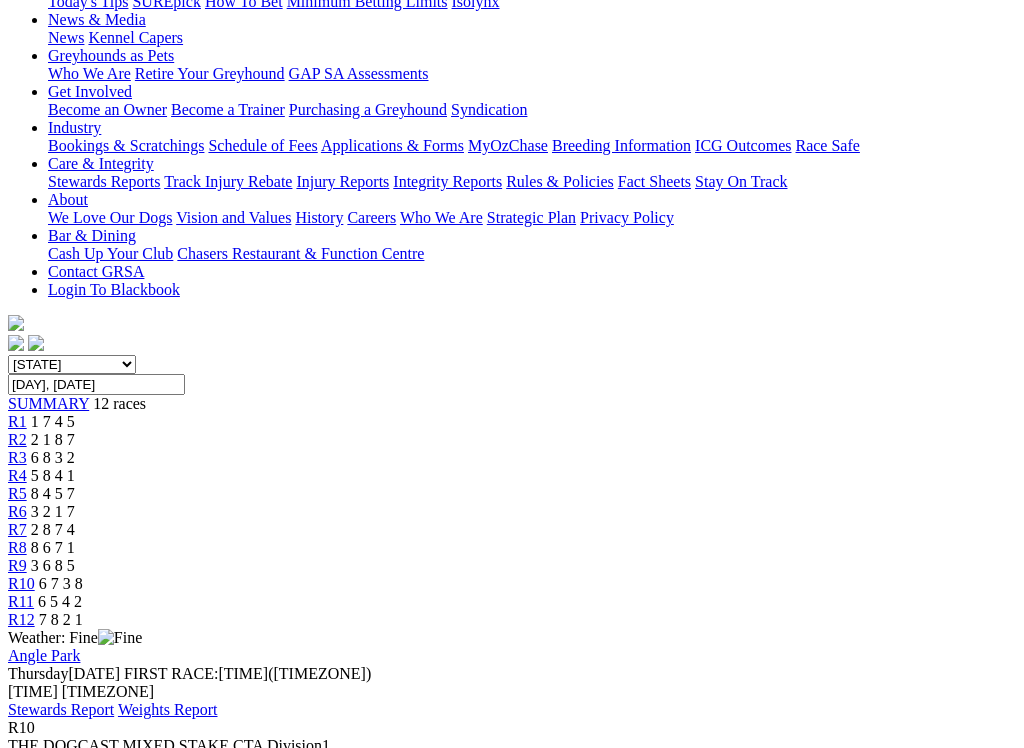 click at bounding box center (16, 4394) 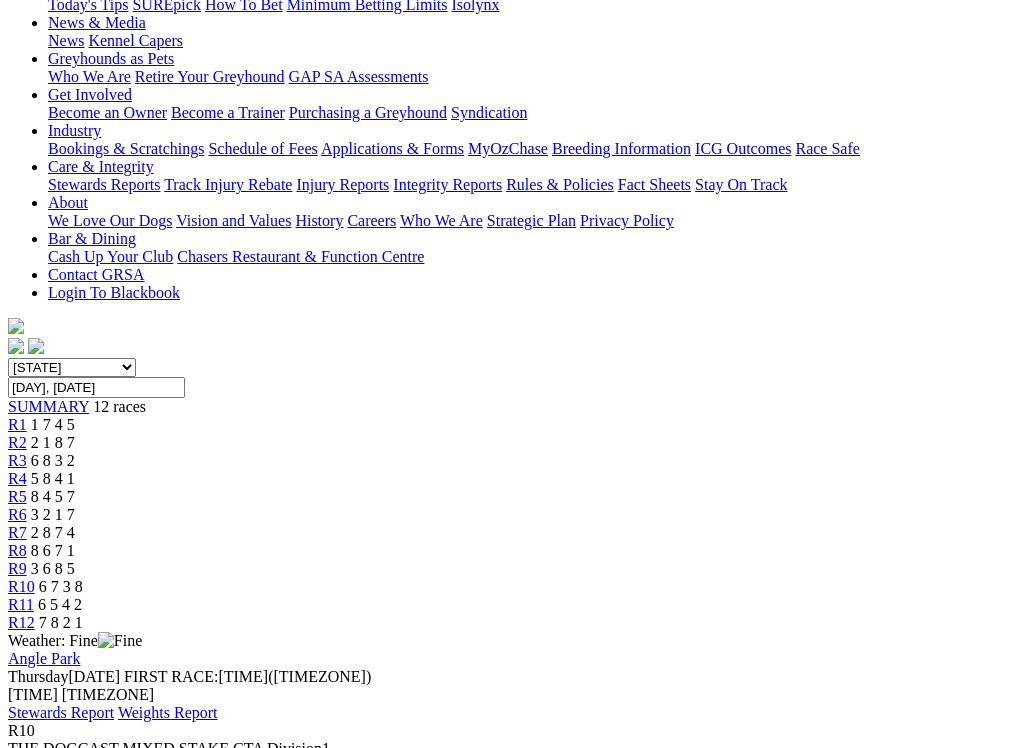 click at bounding box center (94, 1095) 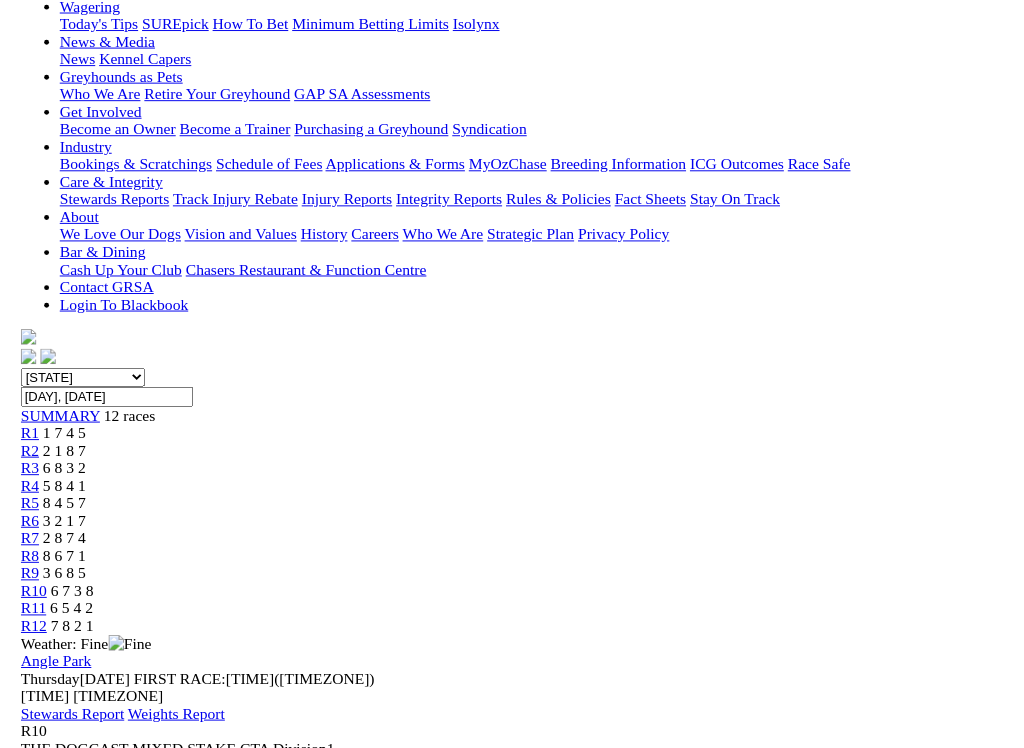 scroll, scrollTop: 294, scrollLeft: 0, axis: vertical 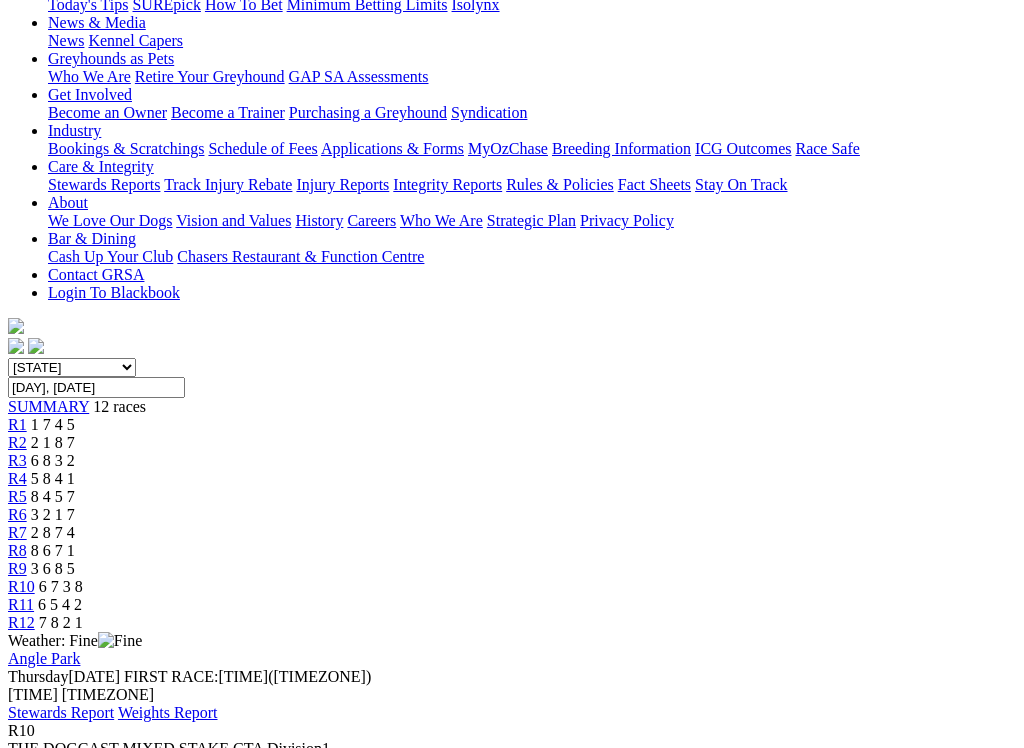 click at bounding box center [16, 4397] 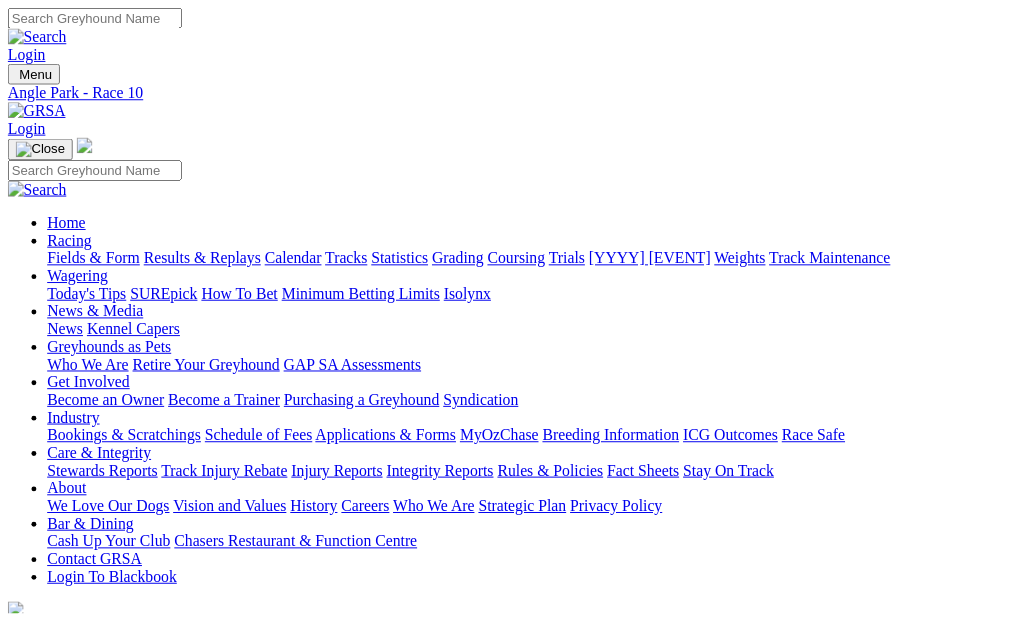 scroll, scrollTop: 0, scrollLeft: 2, axis: horizontal 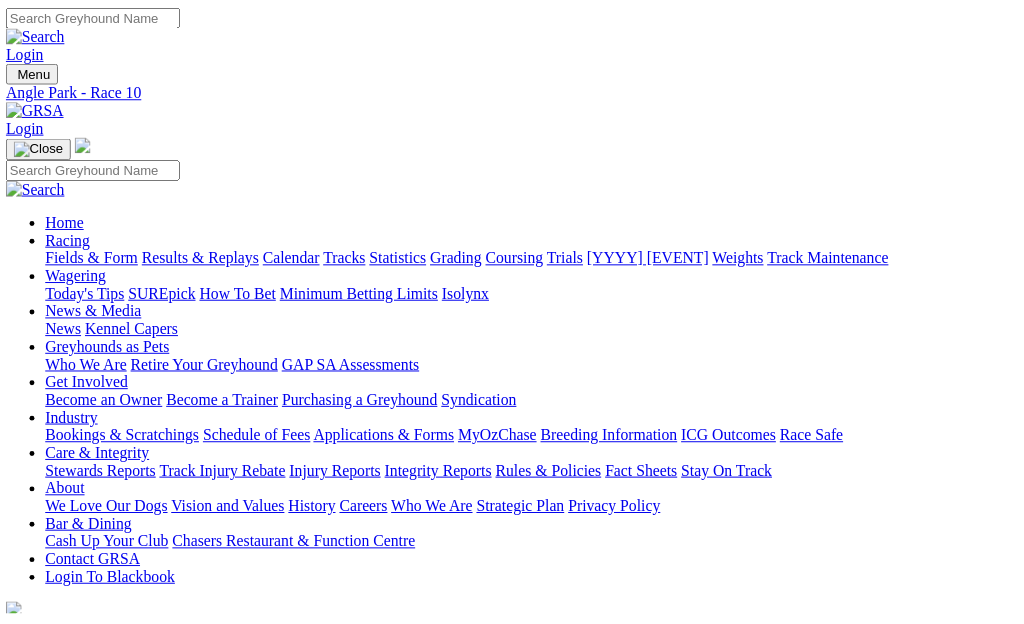 click on "6 5 4 2" at bounding box center [58, 898] 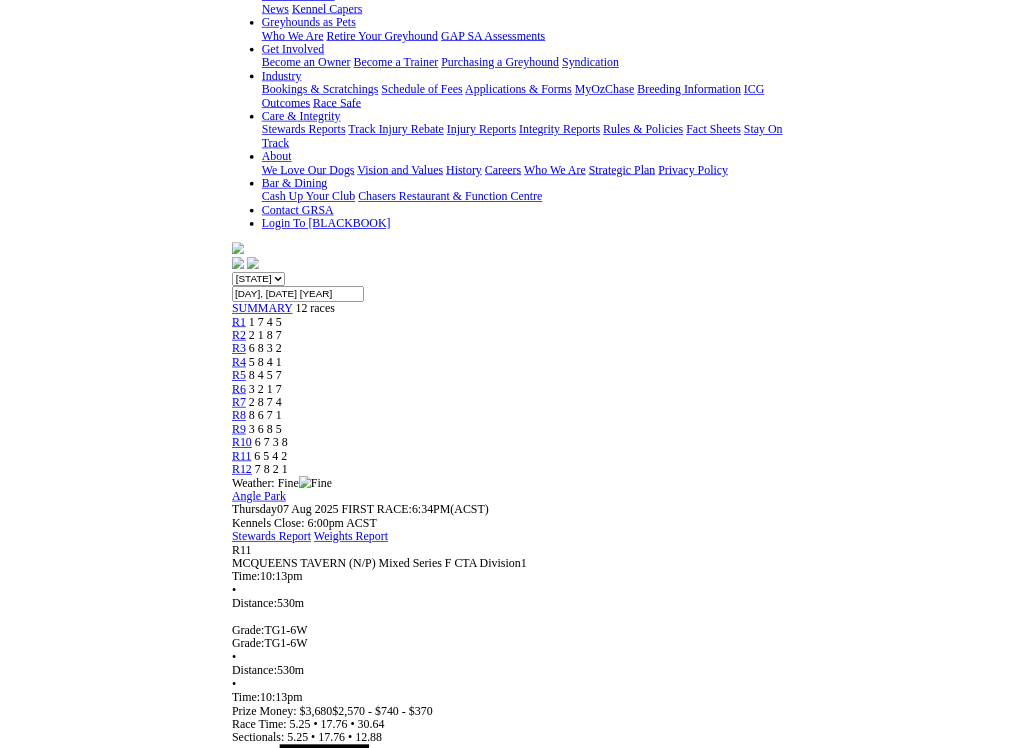 scroll, scrollTop: 341, scrollLeft: 0, axis: vertical 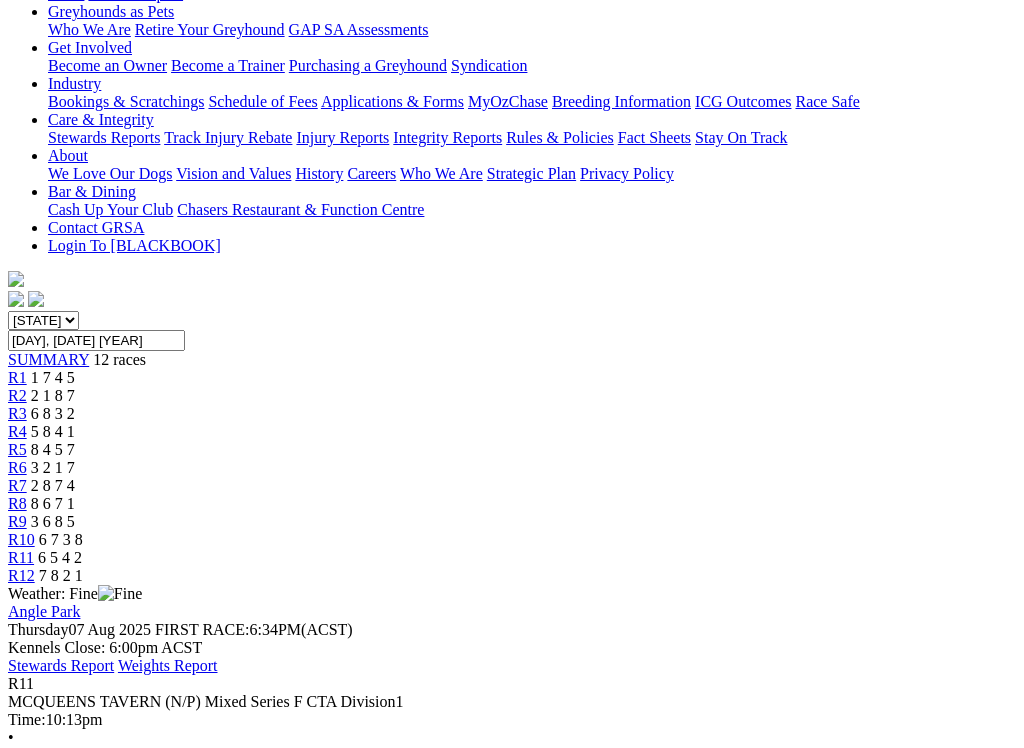 click at bounding box center [94, 1048] 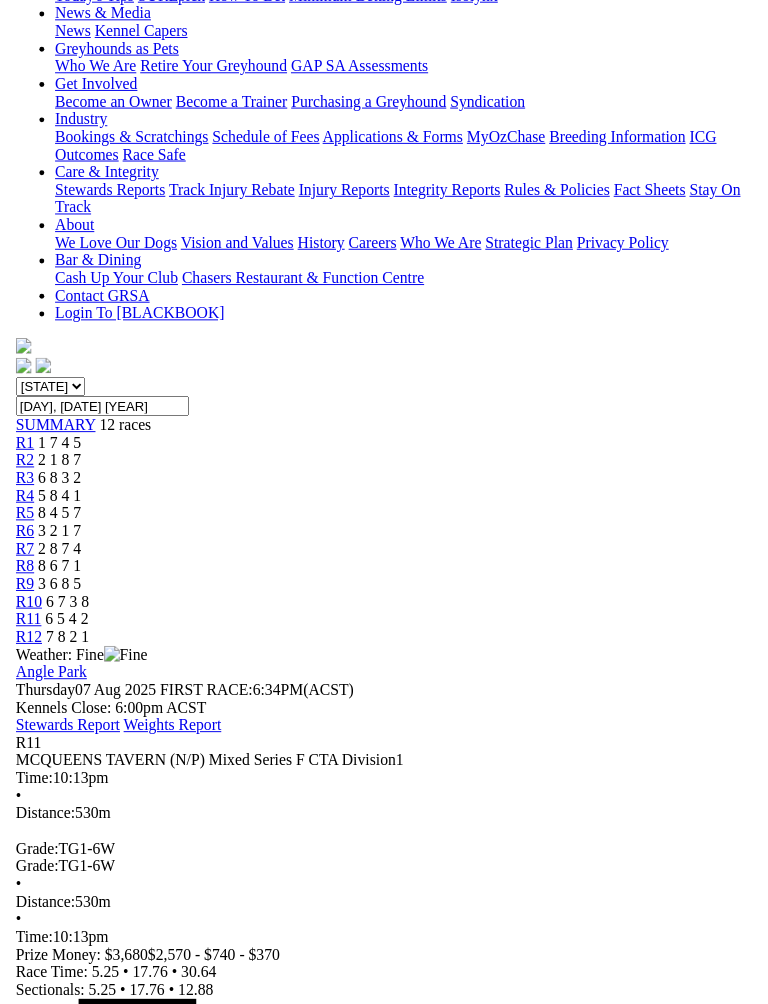 scroll, scrollTop: 341, scrollLeft: 0, axis: vertical 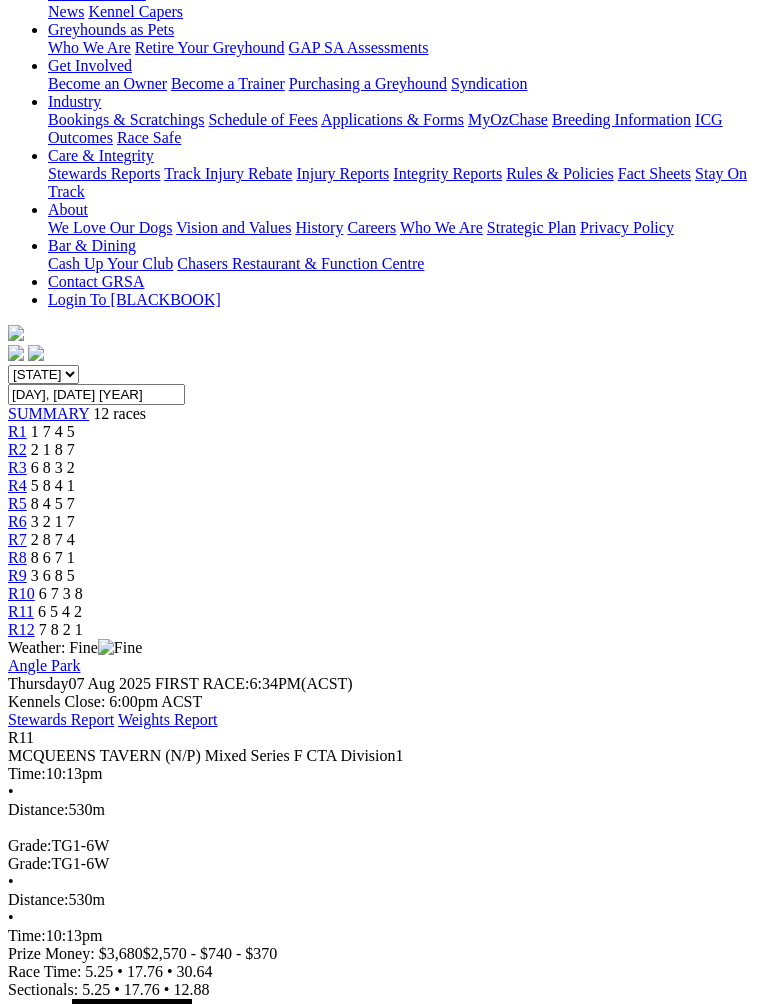 click at bounding box center (16, 4491) 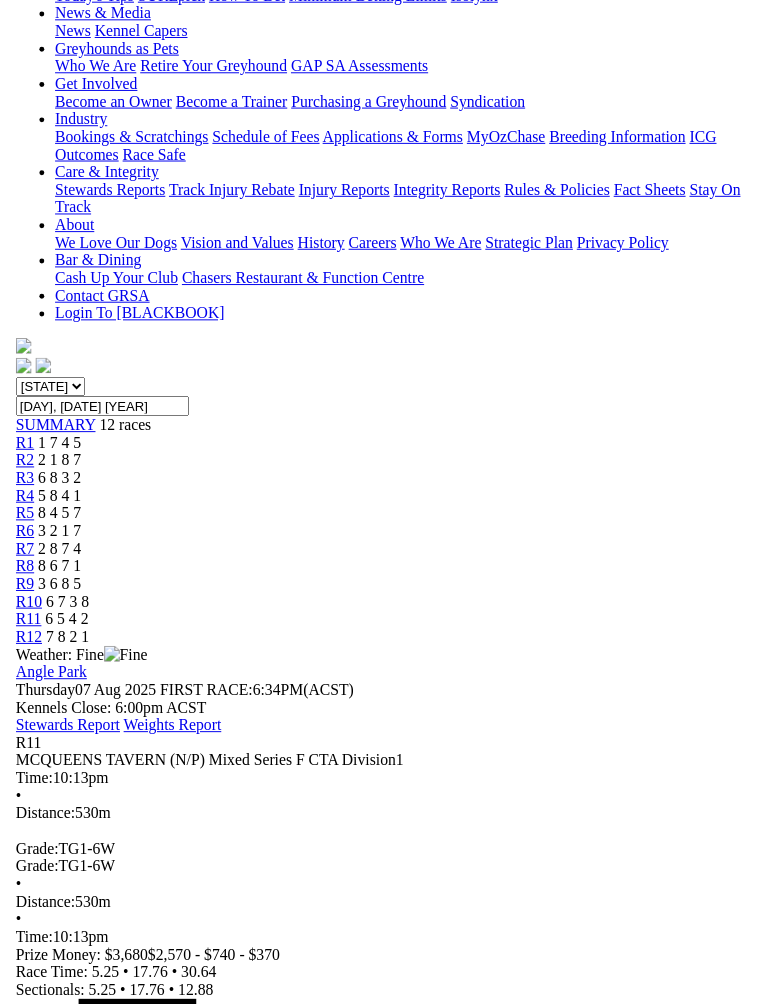 scroll, scrollTop: 341, scrollLeft: 0, axis: vertical 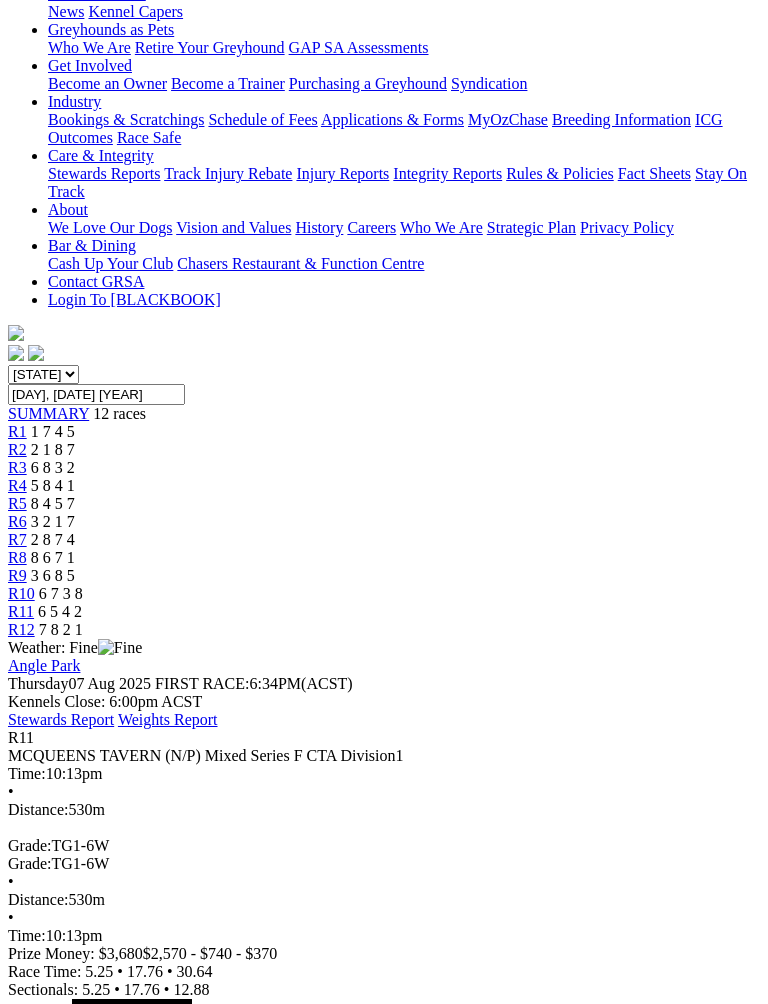 click at bounding box center [16, 4491] 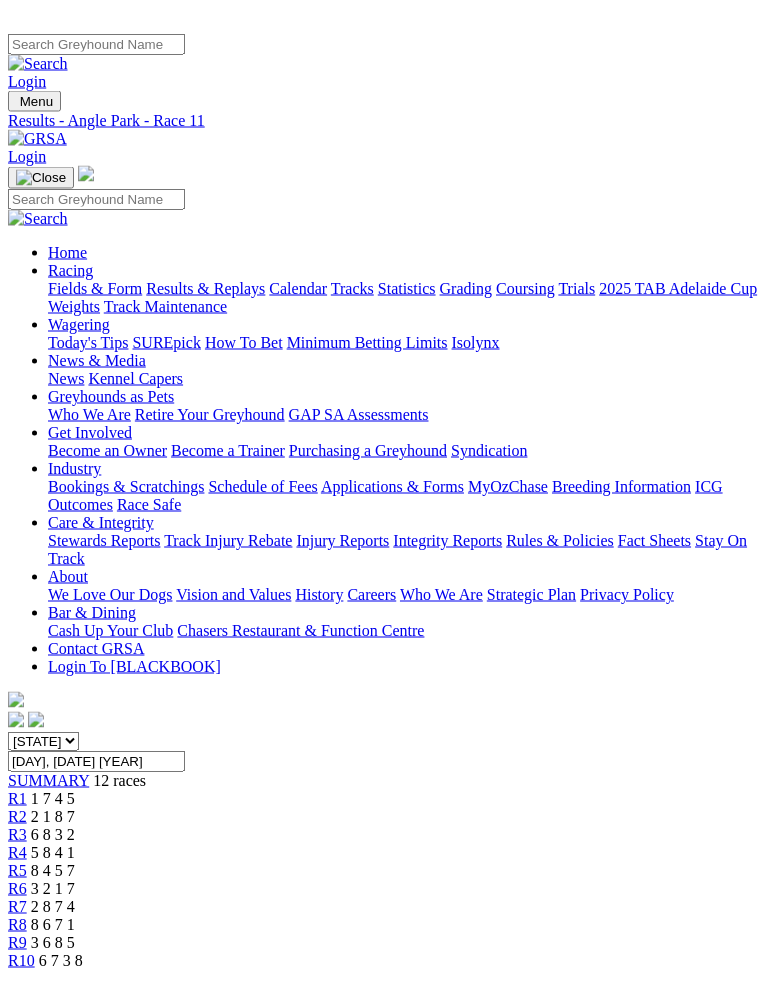scroll, scrollTop: 0, scrollLeft: 0, axis: both 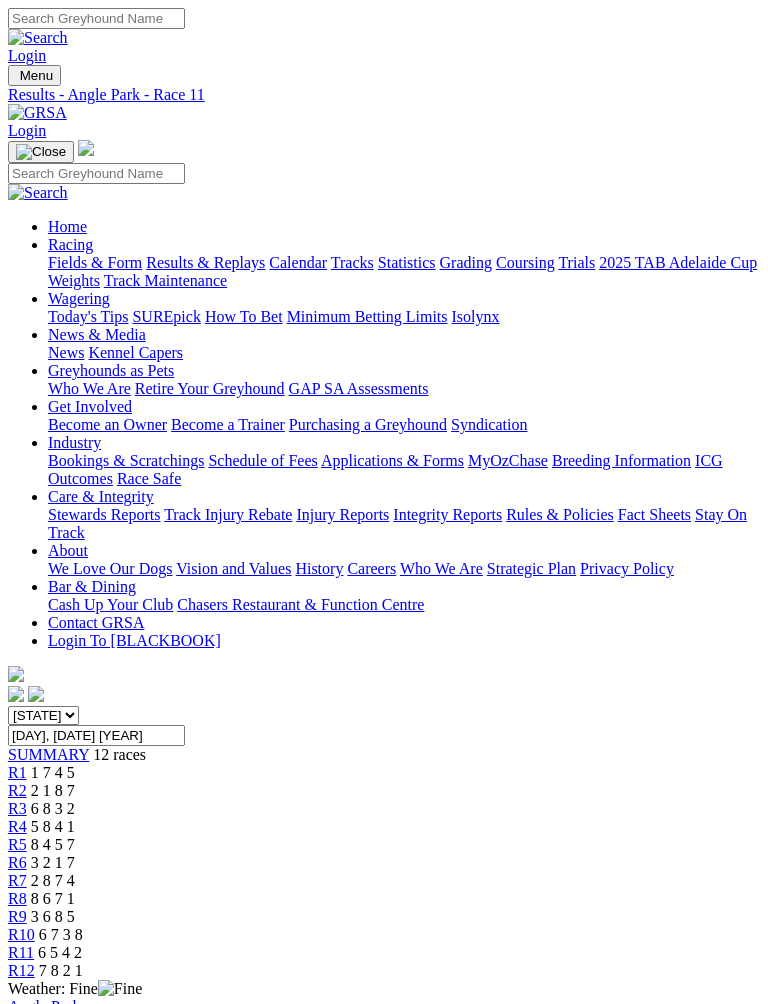 click on "R10" at bounding box center (21, 934) 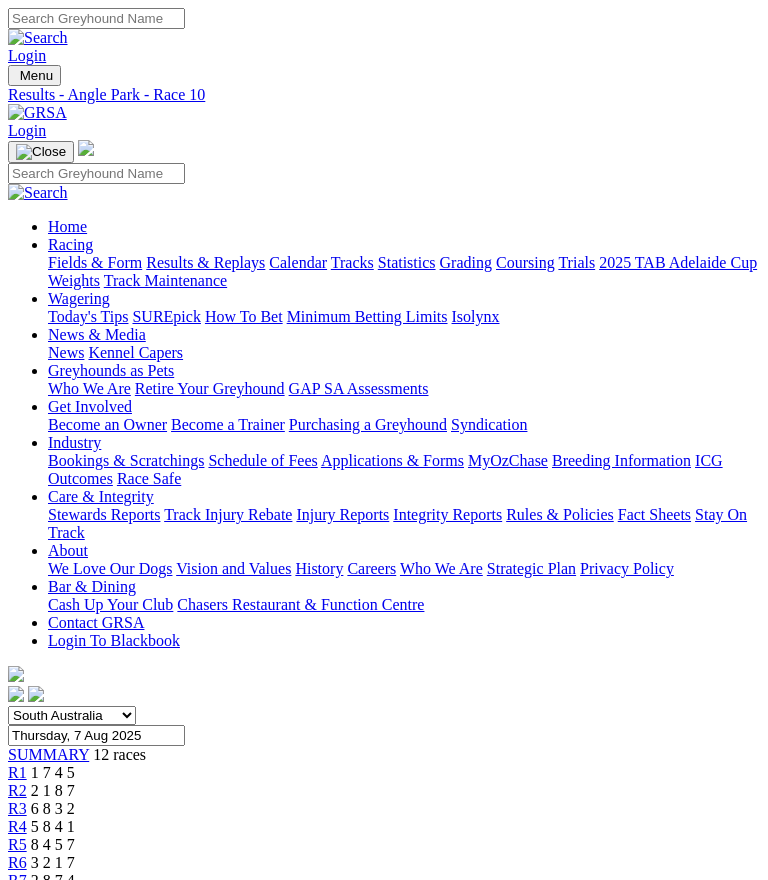 scroll, scrollTop: 0, scrollLeft: 0, axis: both 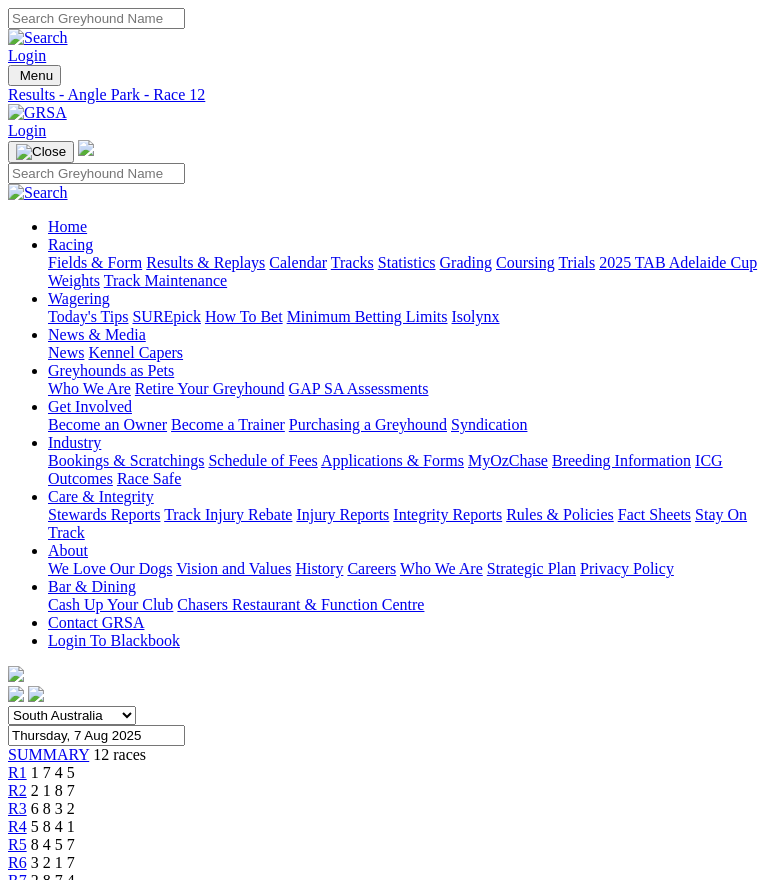 click on "R10" at bounding box center [21, 934] 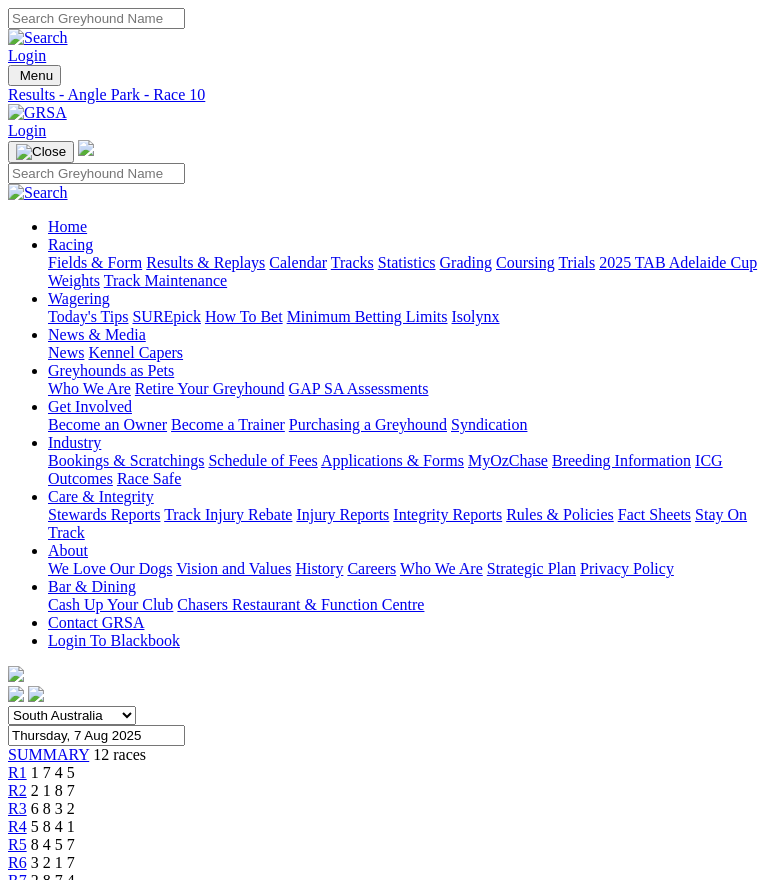 scroll, scrollTop: 0, scrollLeft: 0, axis: both 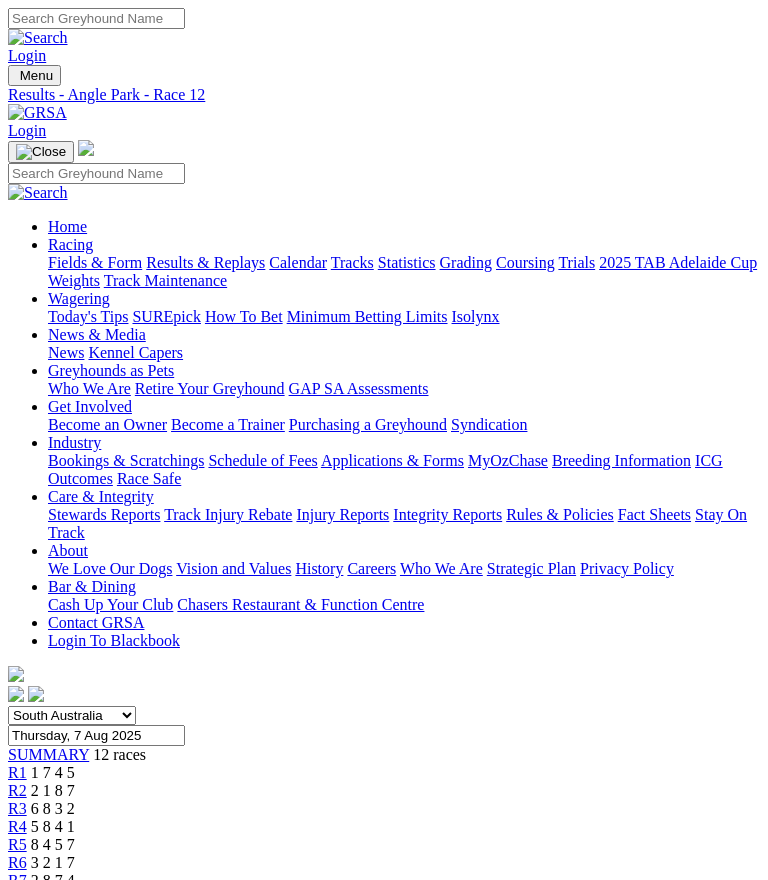 click on "5 8 4 1" at bounding box center (53, 826) 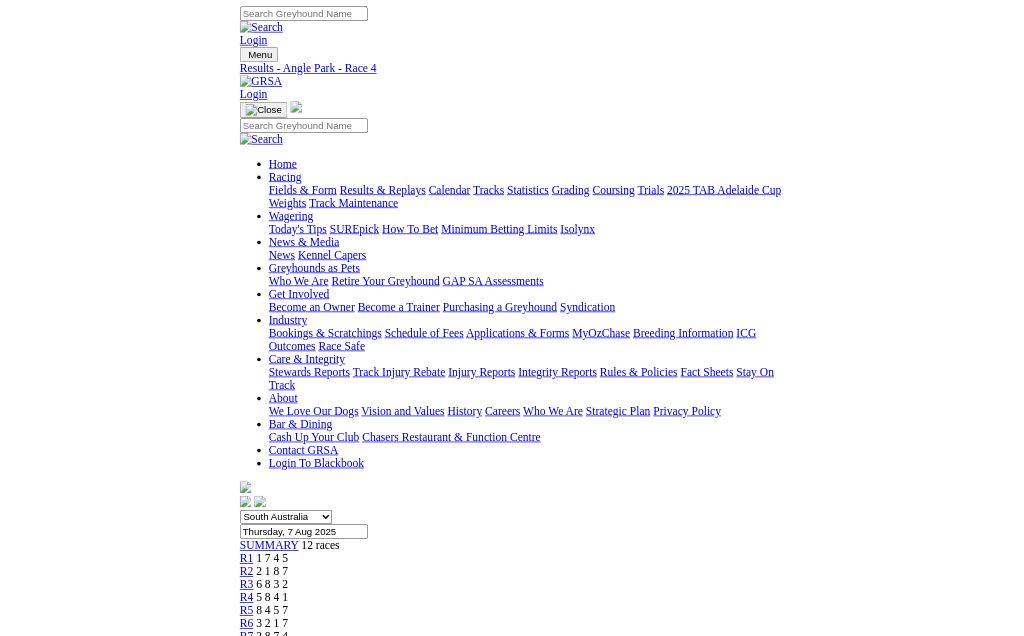 scroll, scrollTop: 0, scrollLeft: 0, axis: both 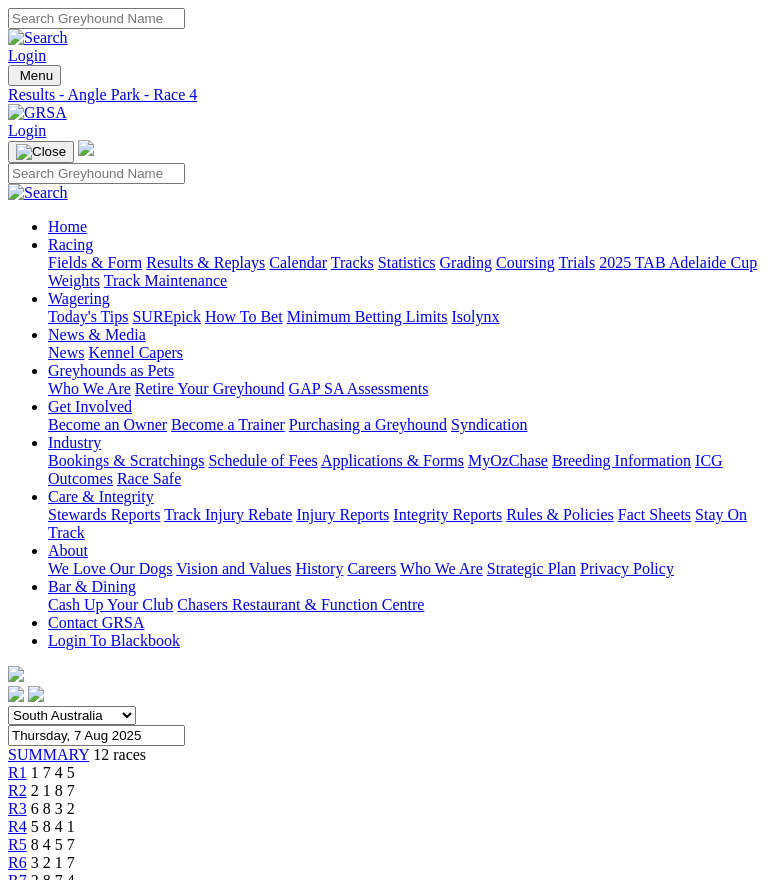 click at bounding box center (94, 1443) 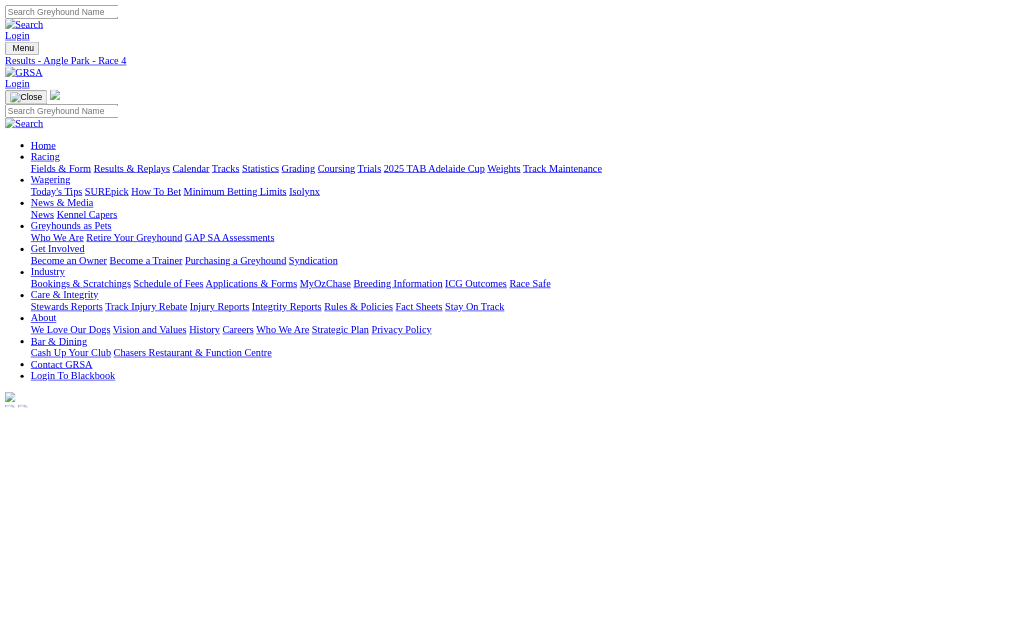click at bounding box center [16, 4566] 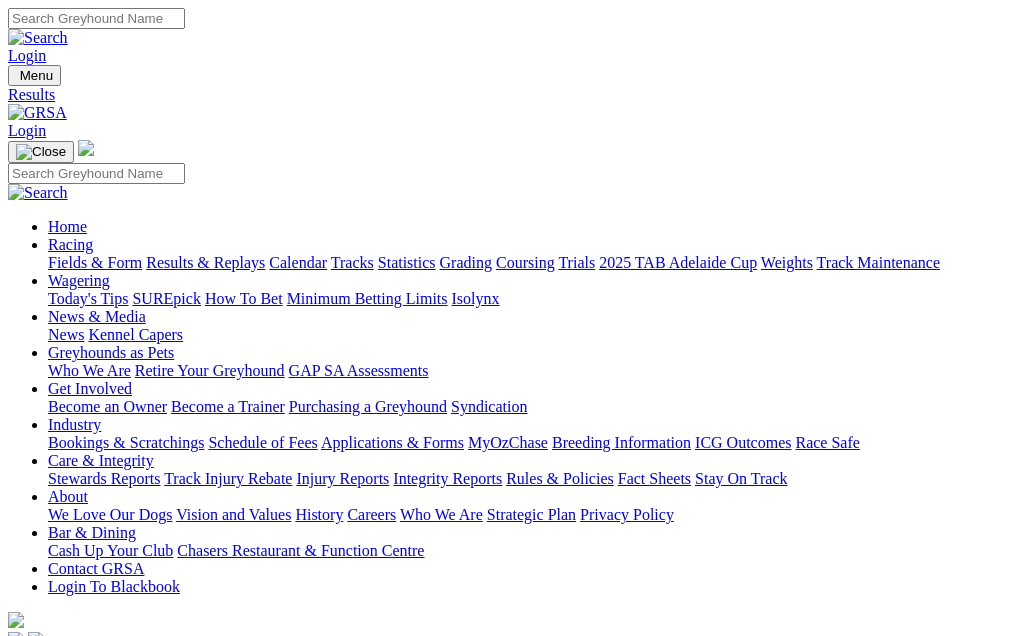 scroll, scrollTop: 0, scrollLeft: 0, axis: both 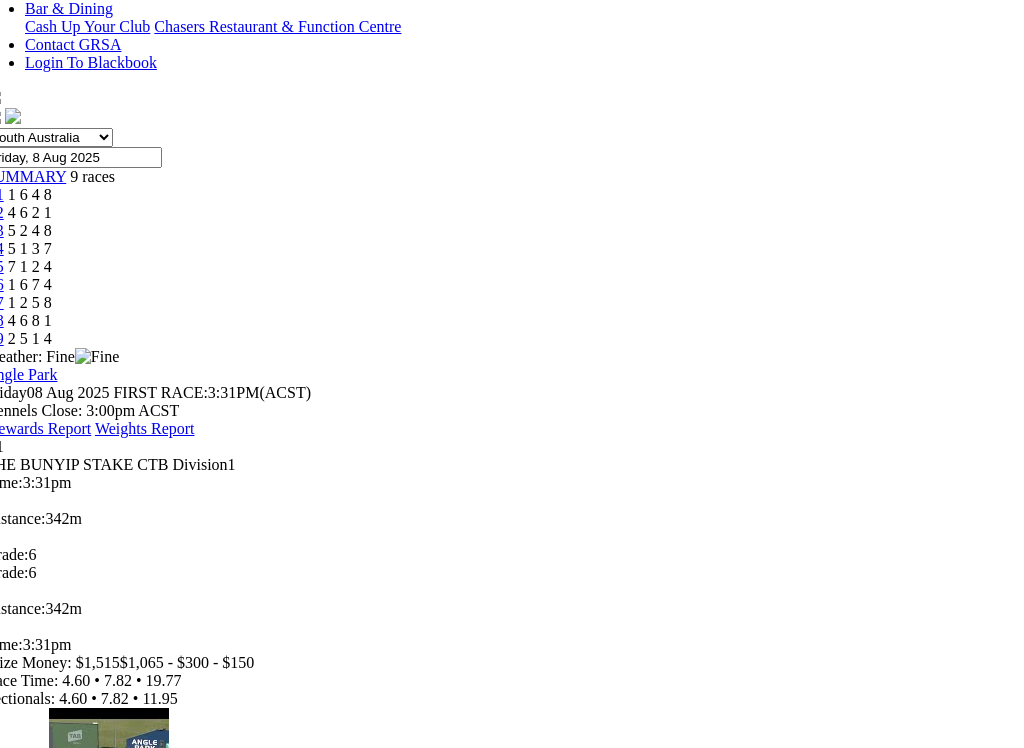 click at bounding box center (71, 811) 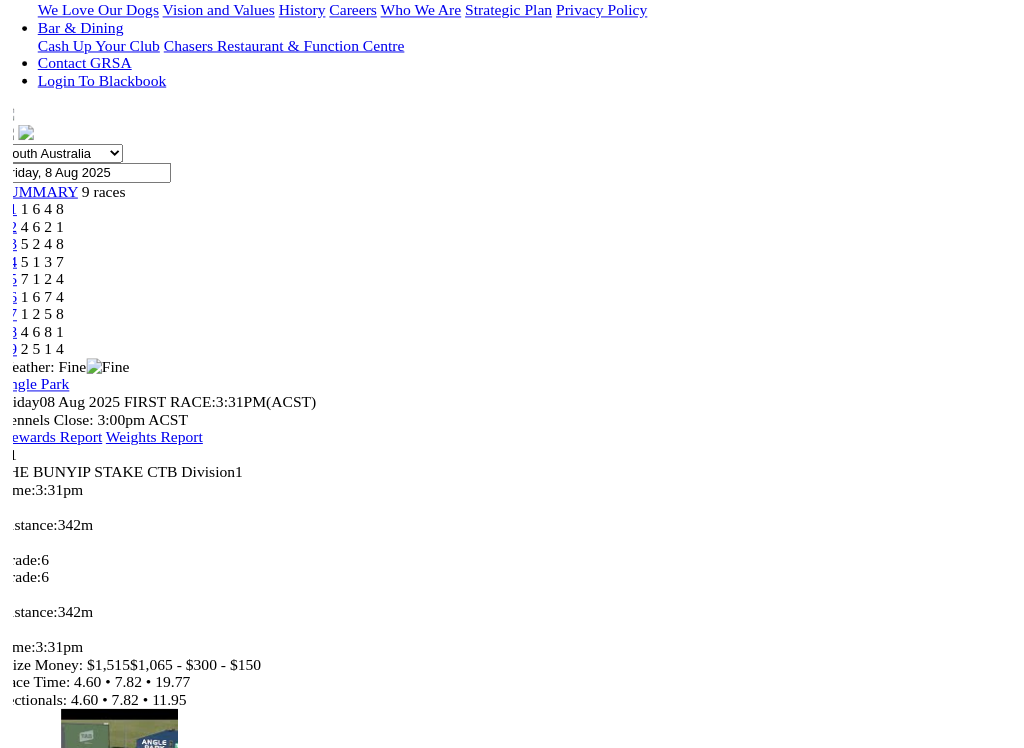 scroll, scrollTop: 524, scrollLeft: 23, axis: both 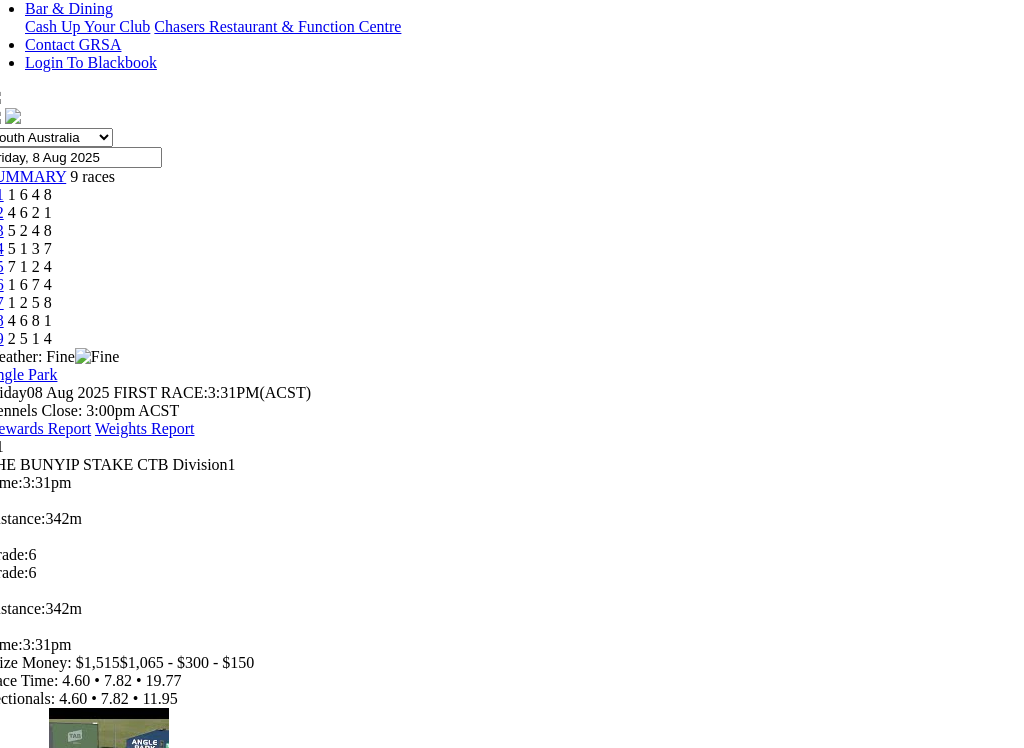 click at bounding box center (-7, 3946) 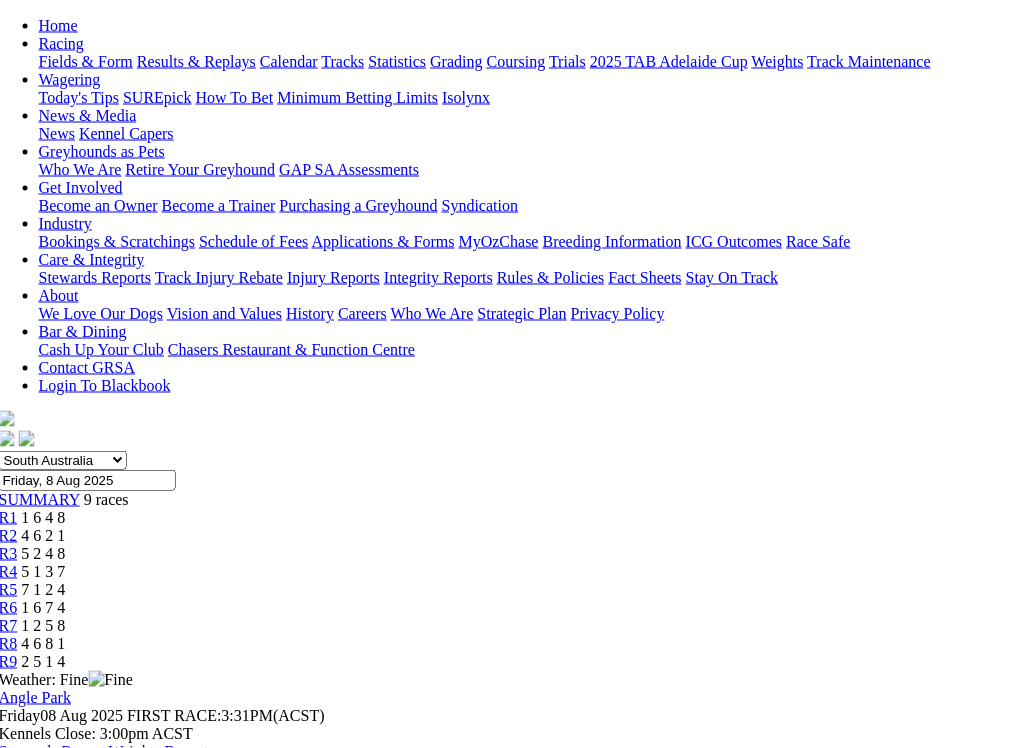 scroll, scrollTop: 202, scrollLeft: 6, axis: both 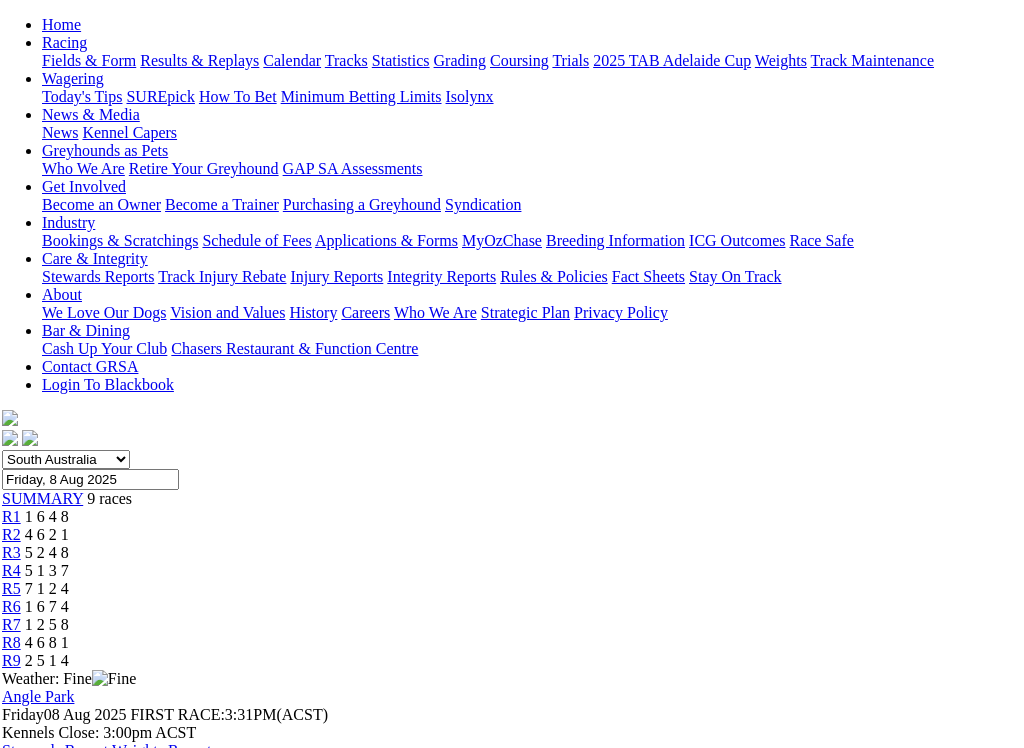 click on "R2" at bounding box center (11, 534) 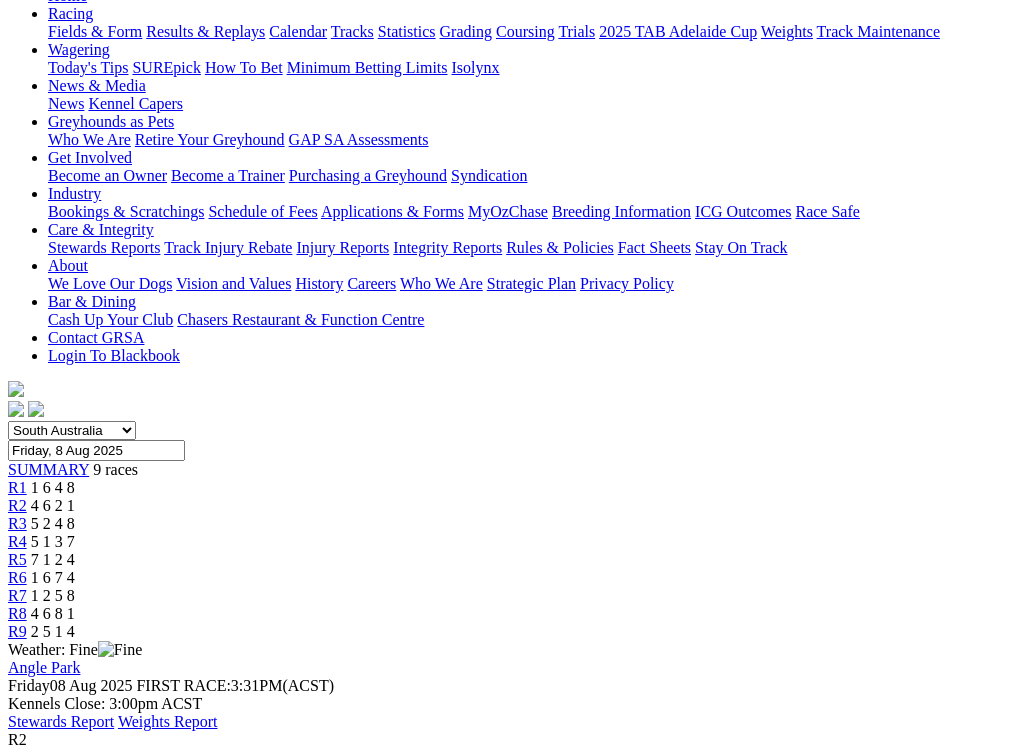 scroll, scrollTop: 225, scrollLeft: 0, axis: vertical 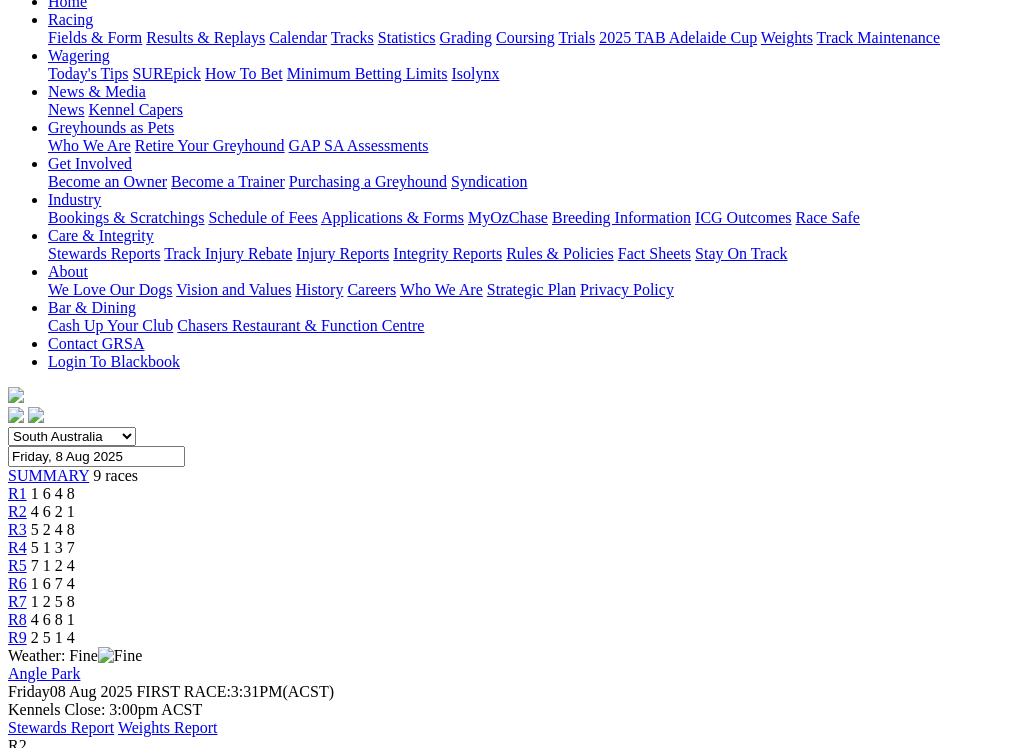 click on "R3" at bounding box center (17, 529) 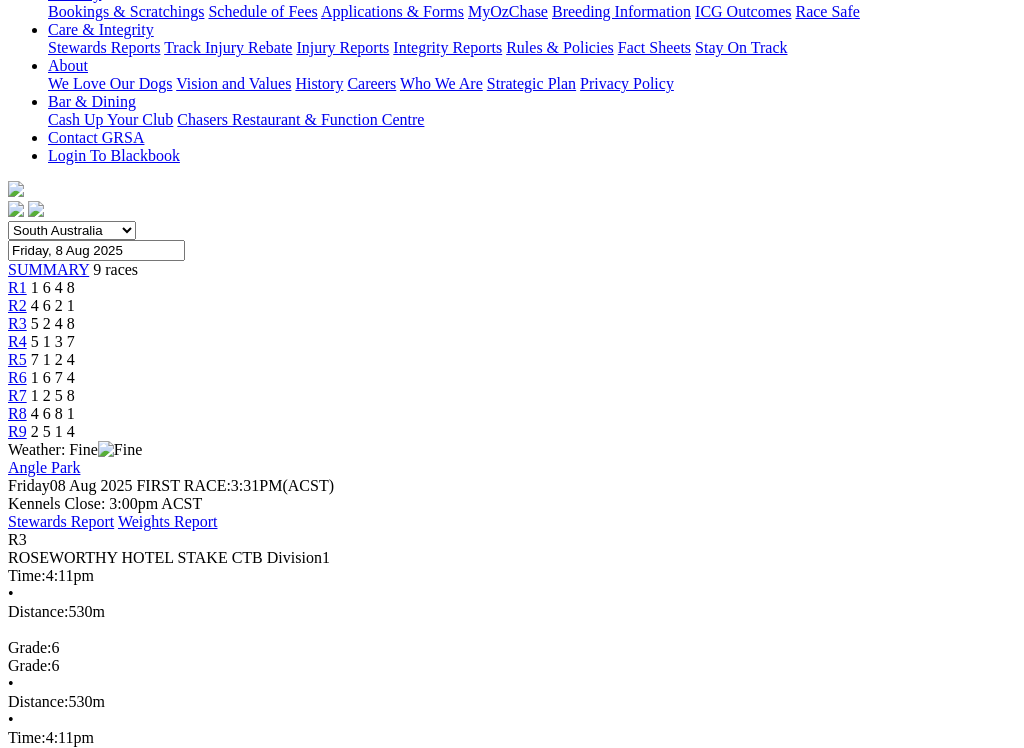 scroll, scrollTop: 439, scrollLeft: 0, axis: vertical 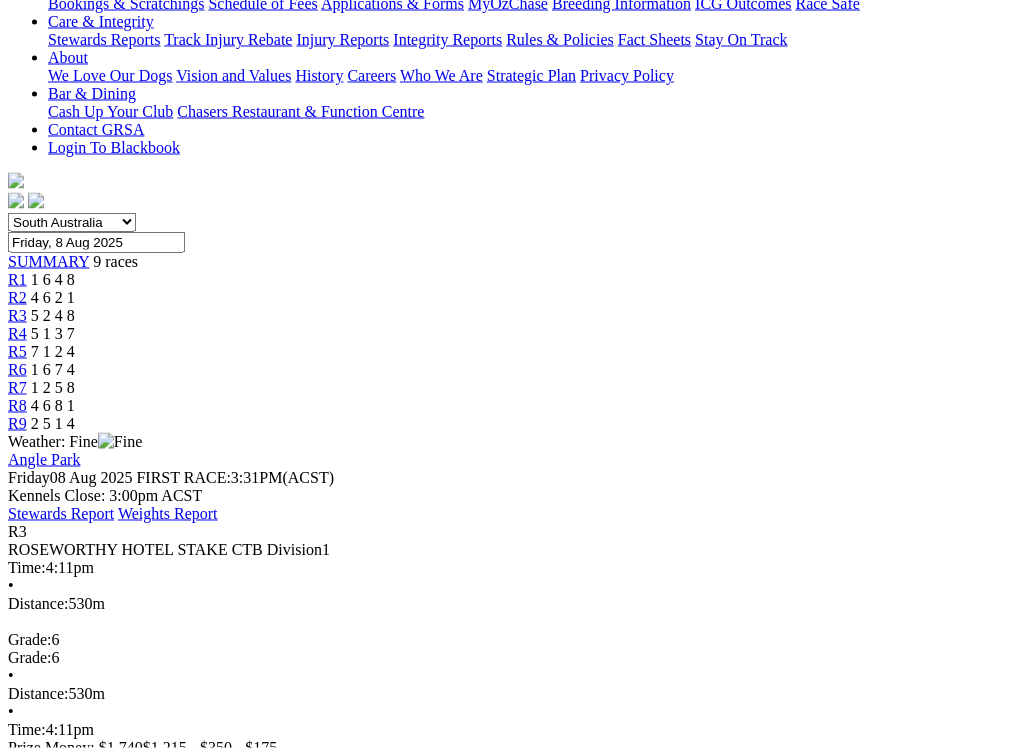 click at bounding box center [94, 896] 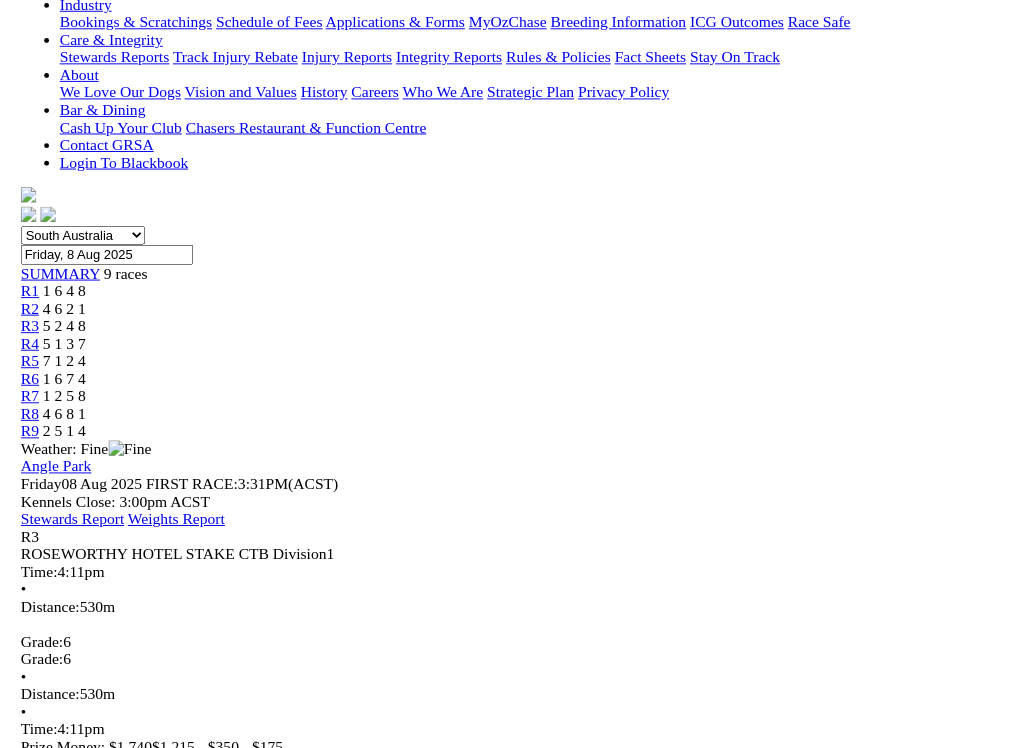 scroll, scrollTop: 440, scrollLeft: 0, axis: vertical 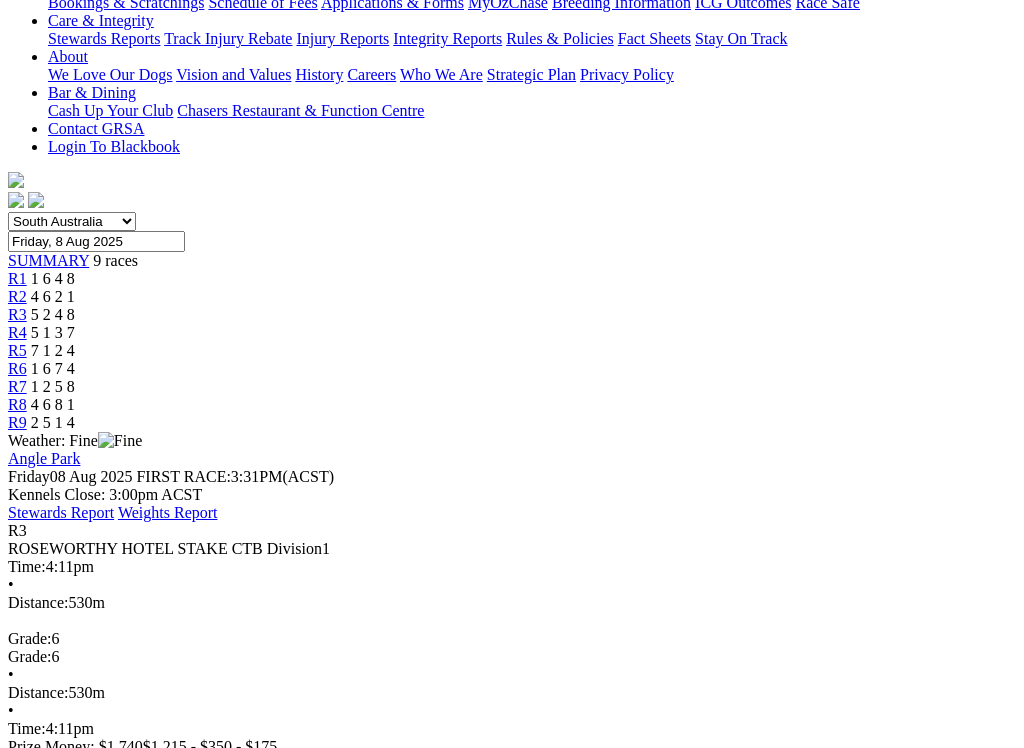 click at bounding box center [16, 4052] 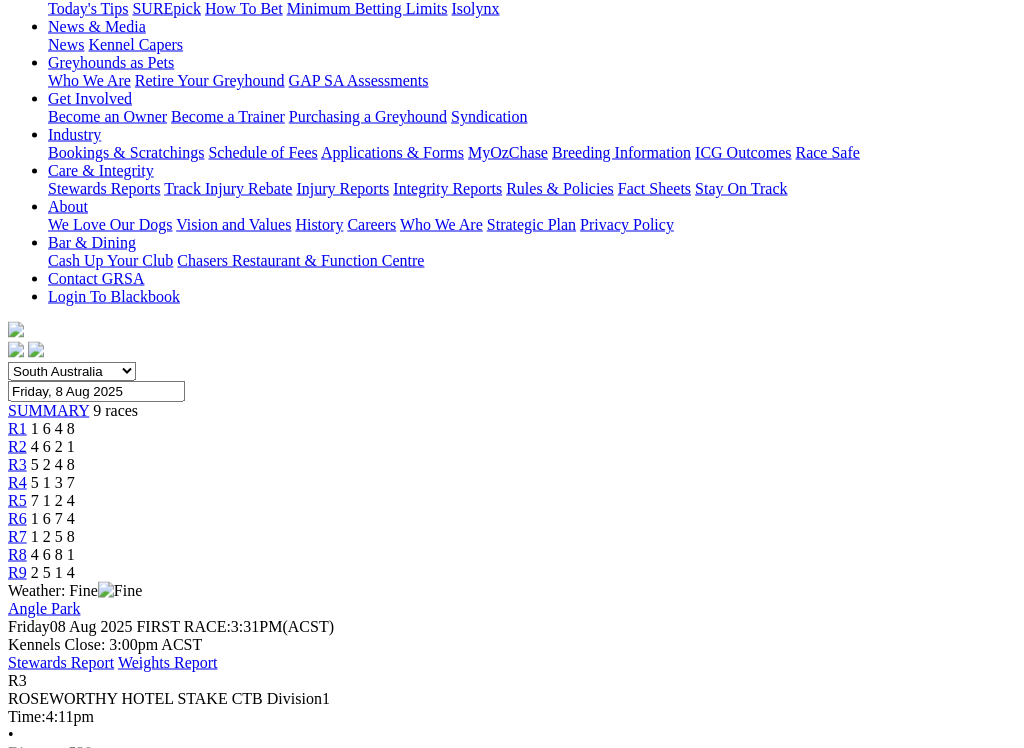 scroll, scrollTop: 293, scrollLeft: 0, axis: vertical 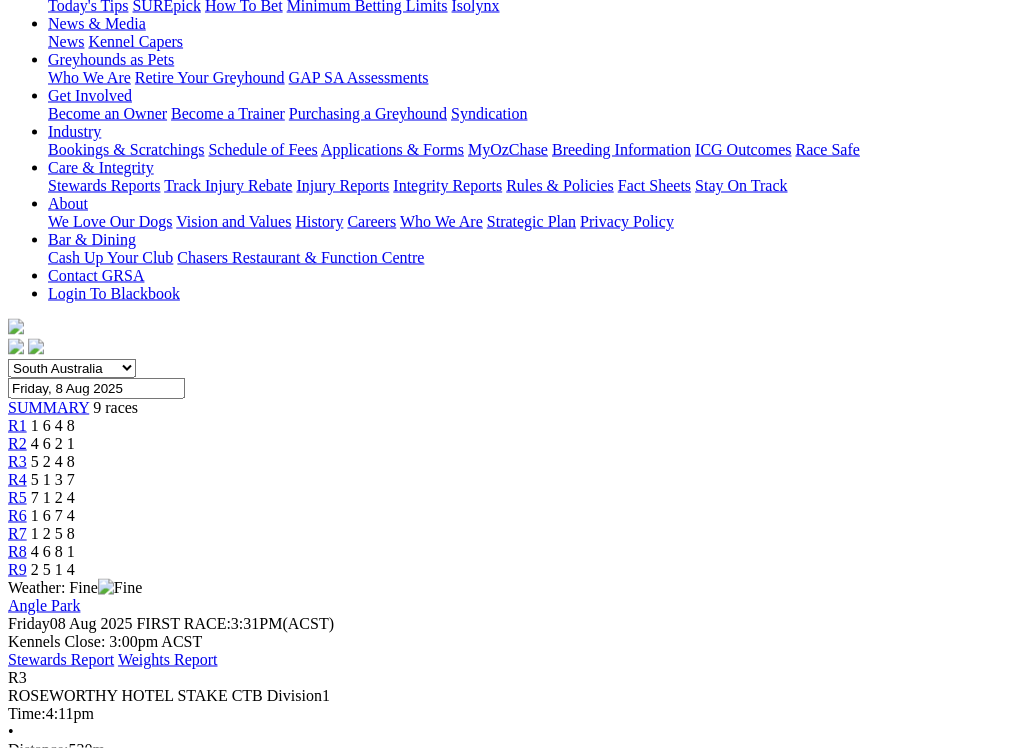 click on "R4" at bounding box center (17, 479) 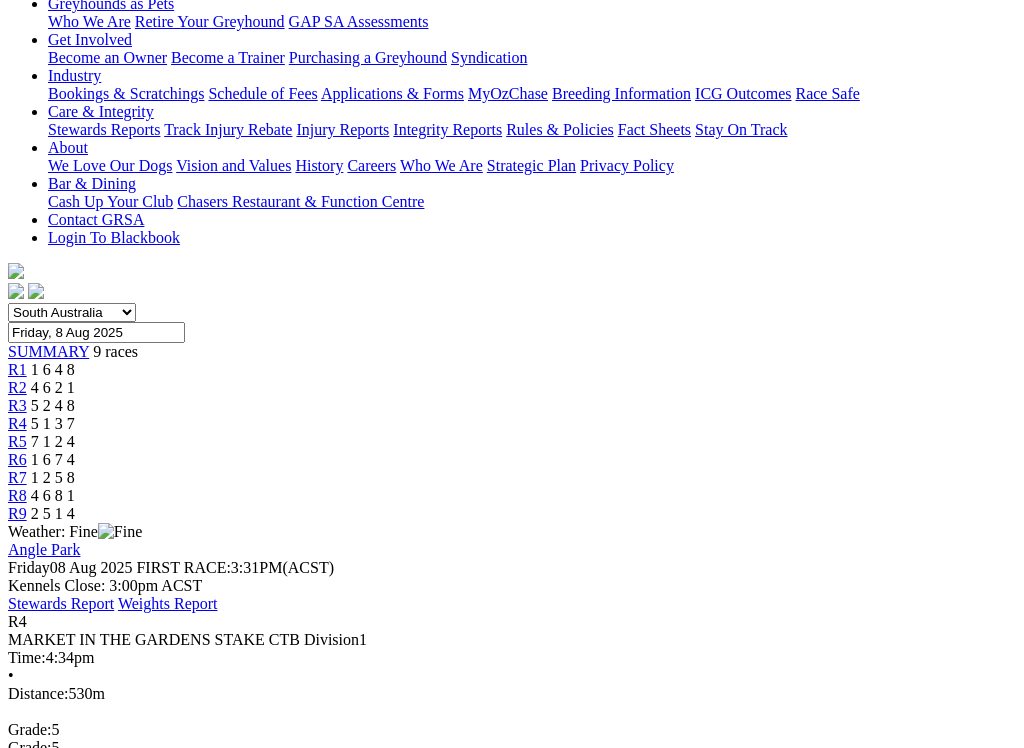 scroll, scrollTop: 355, scrollLeft: 0, axis: vertical 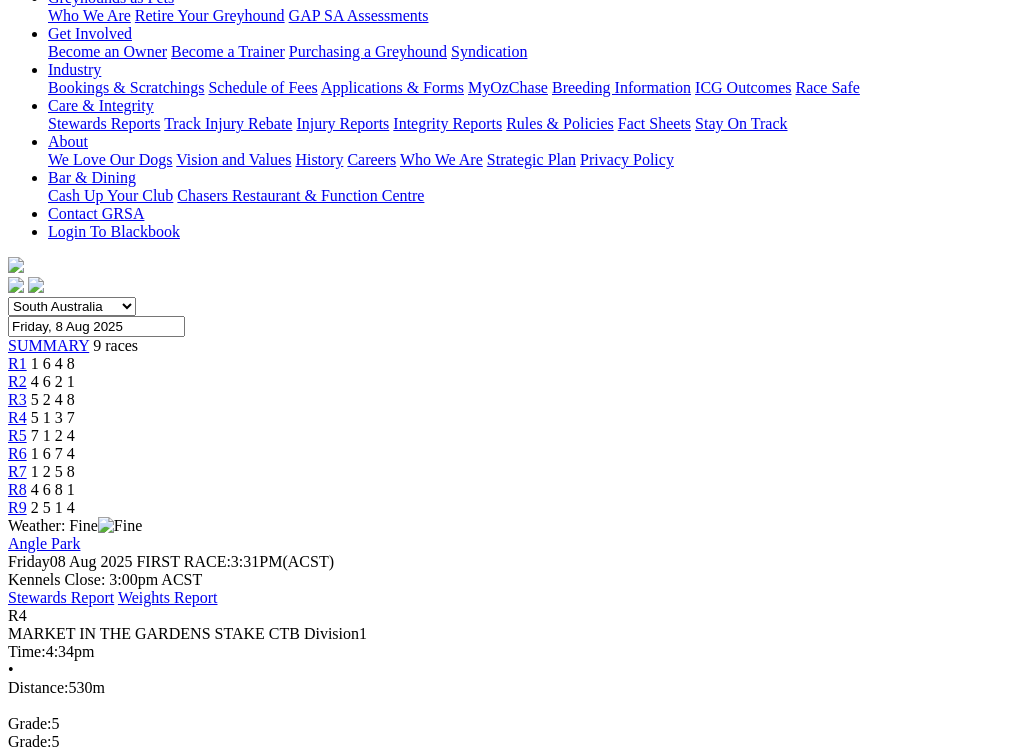 click at bounding box center [94, 980] 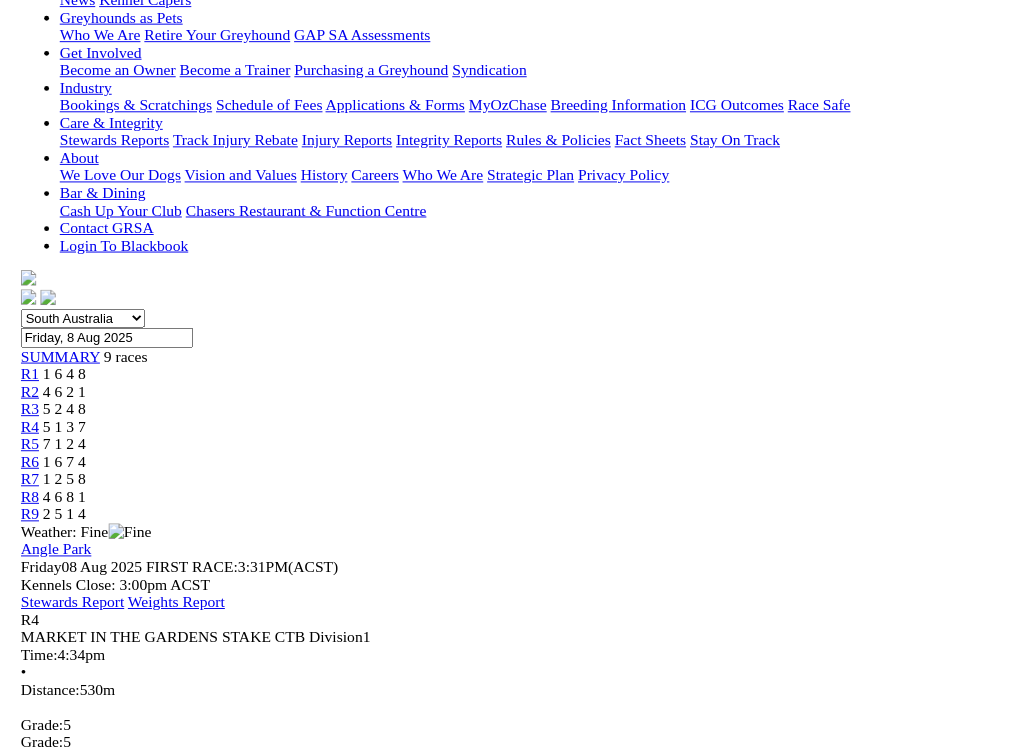 scroll, scrollTop: 355, scrollLeft: 0, axis: vertical 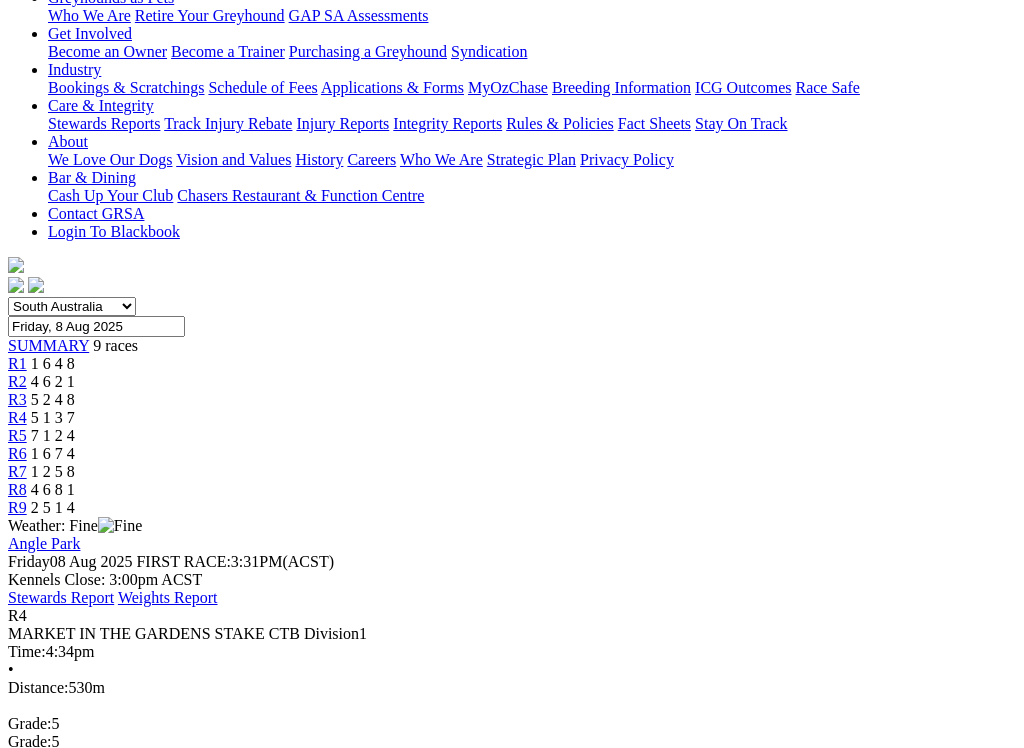 click at bounding box center (16, 4043) 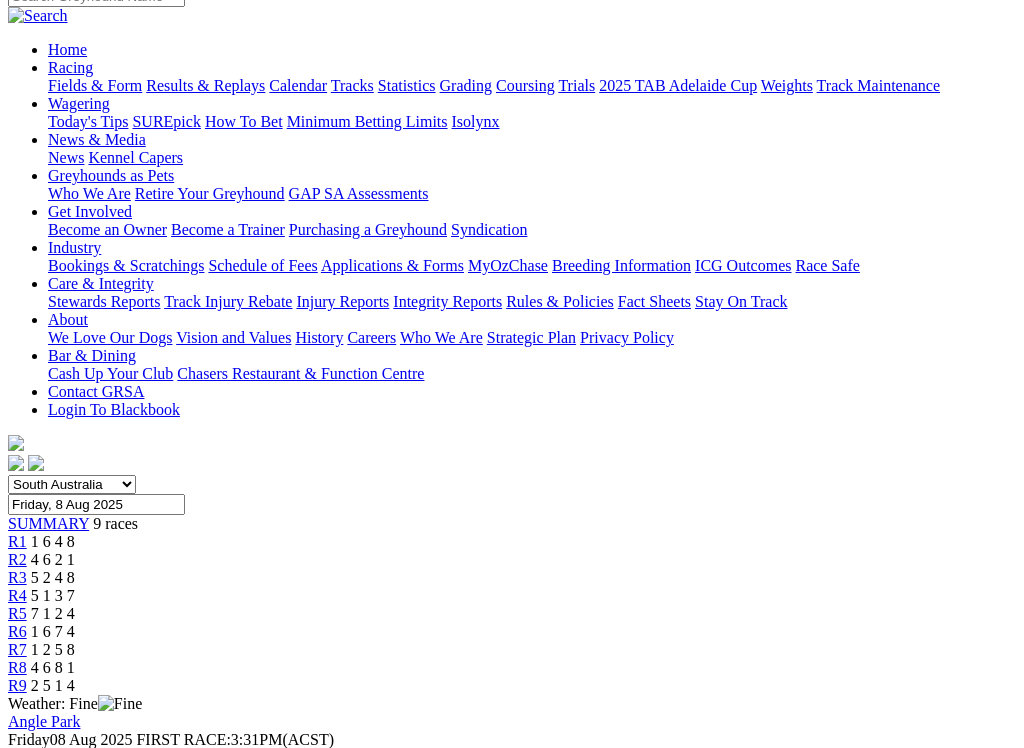 scroll, scrollTop: 173, scrollLeft: 0, axis: vertical 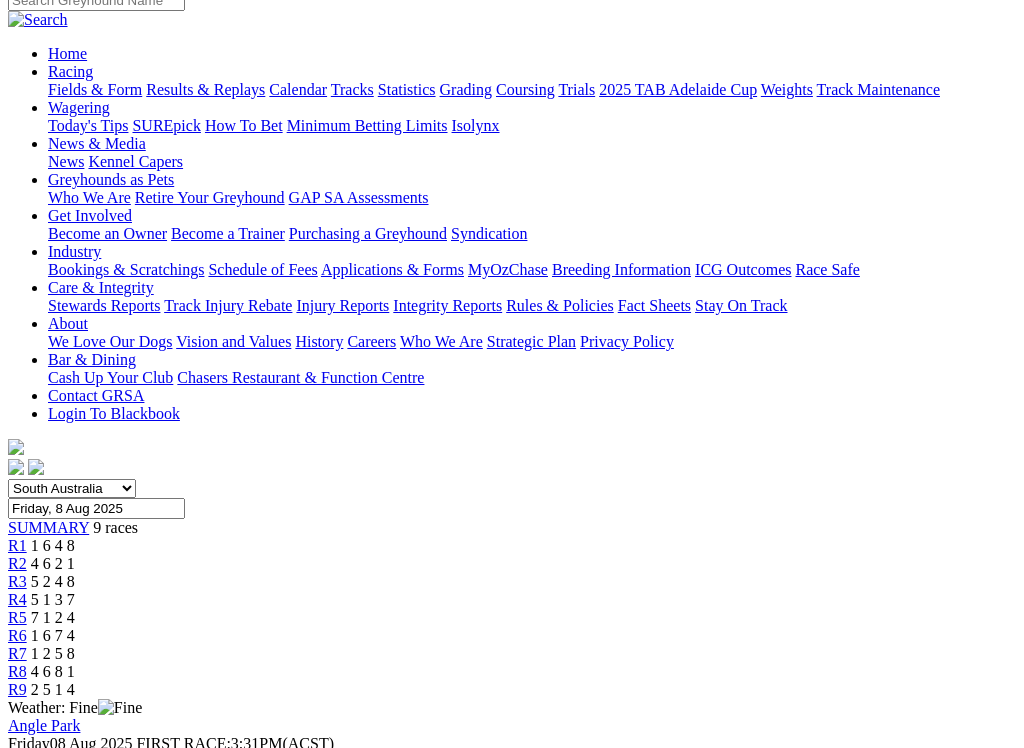 click on "R5" at bounding box center (17, 617) 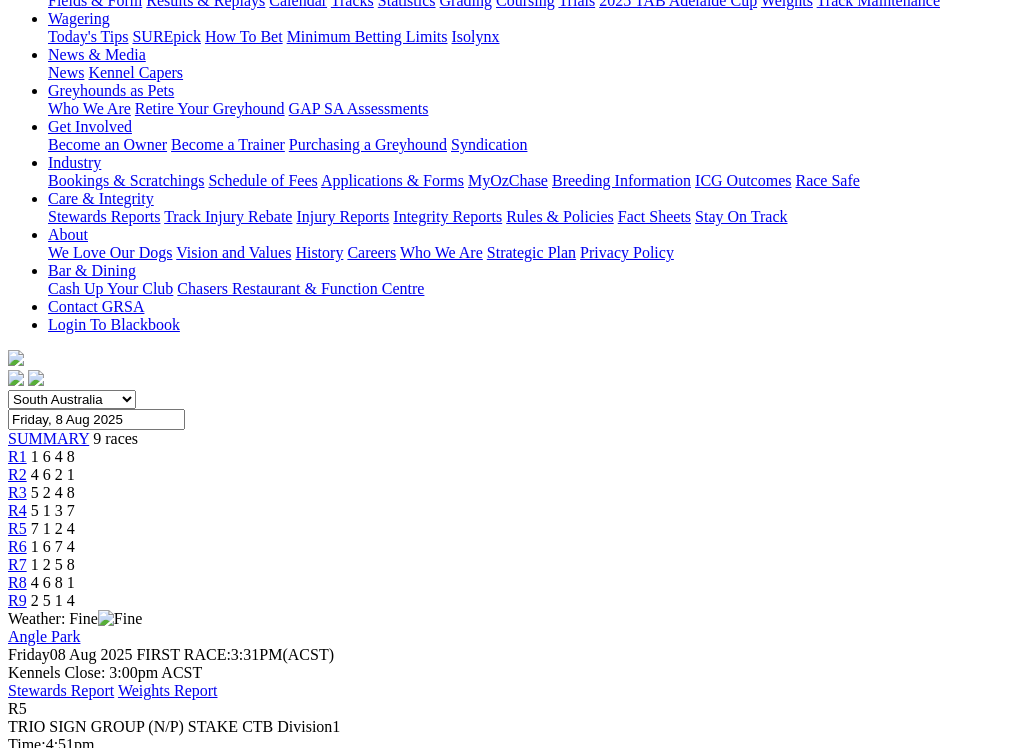 scroll, scrollTop: 262, scrollLeft: 1, axis: both 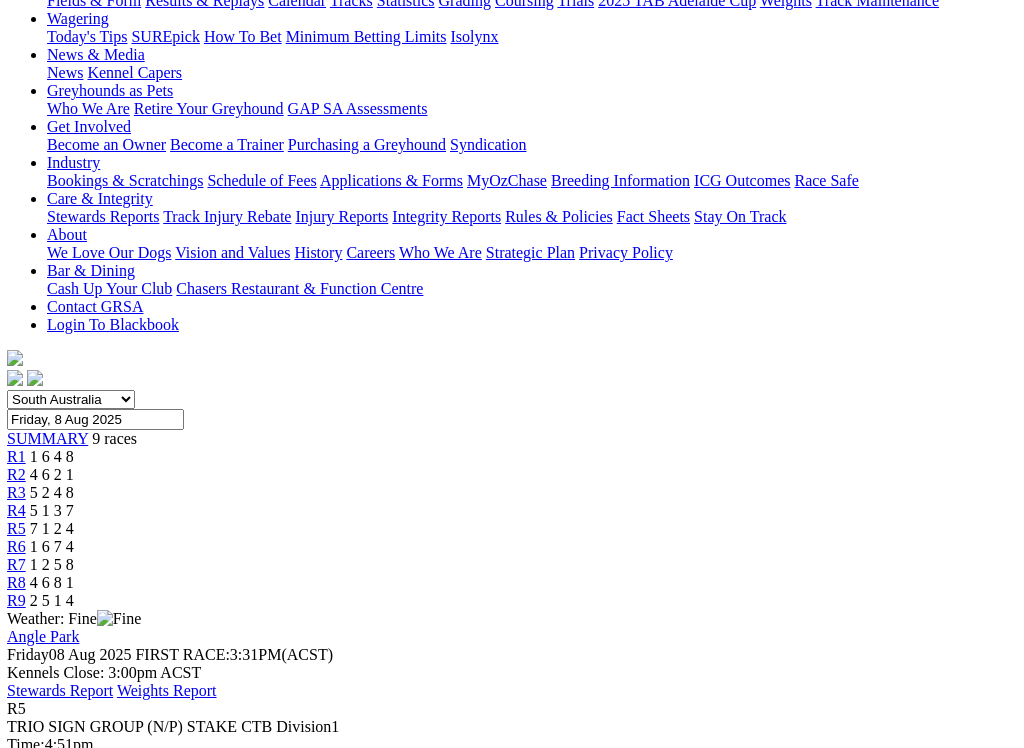 click on "REPLAY" at bounding box center (511, 1073) 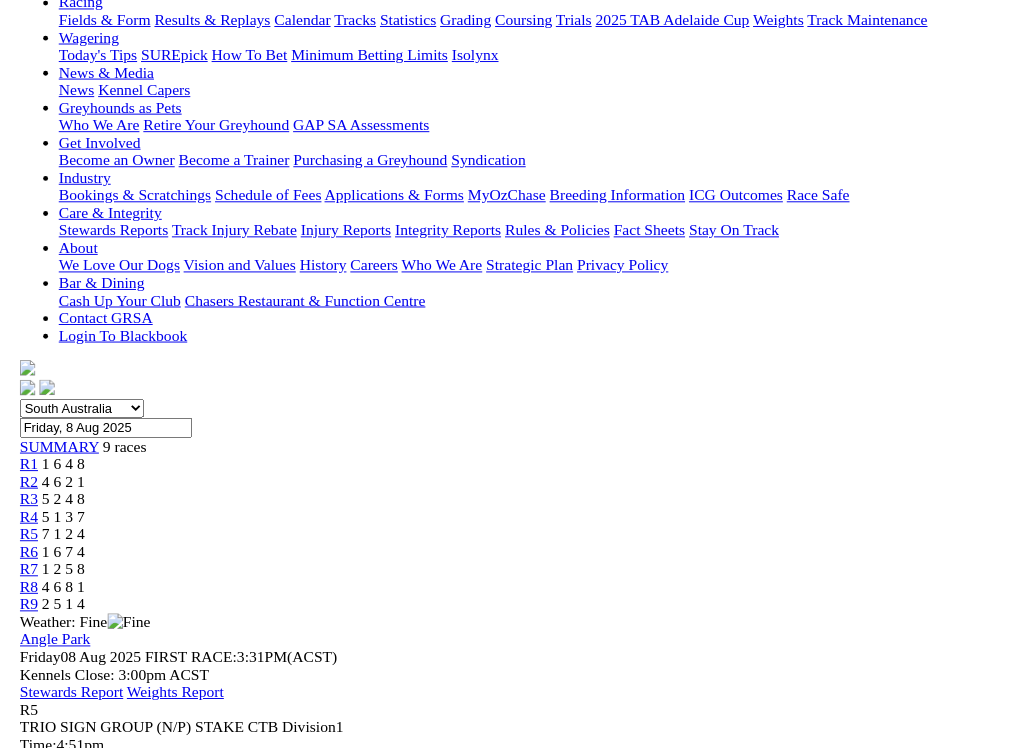 scroll, scrollTop: 262, scrollLeft: 1, axis: both 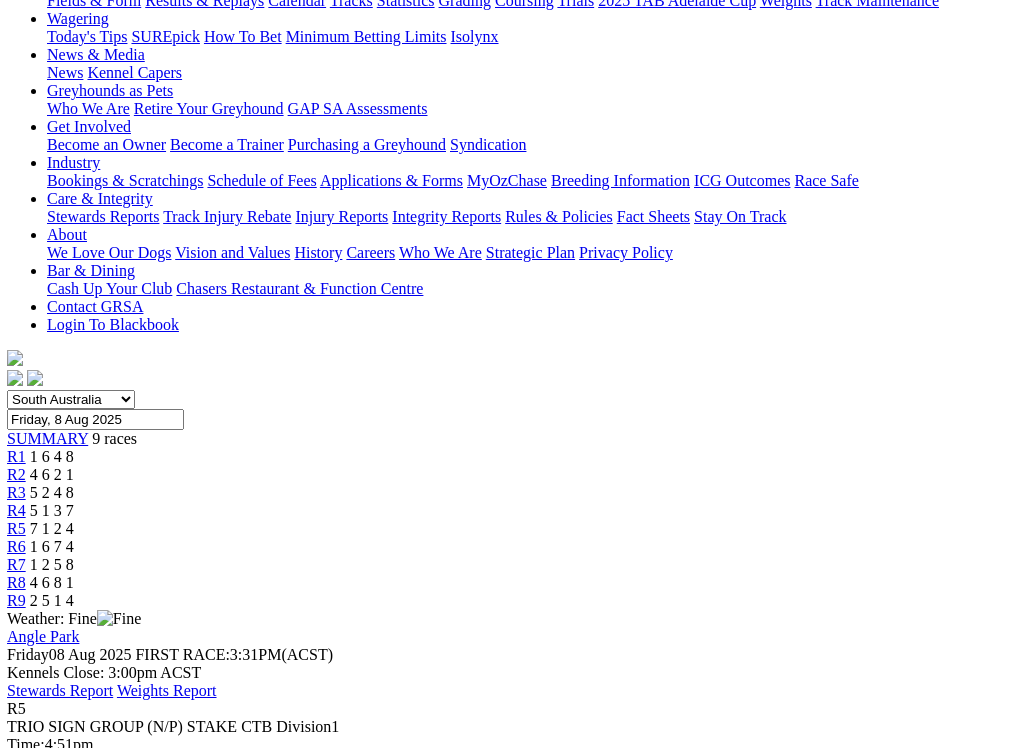 click at bounding box center (15, 4378) 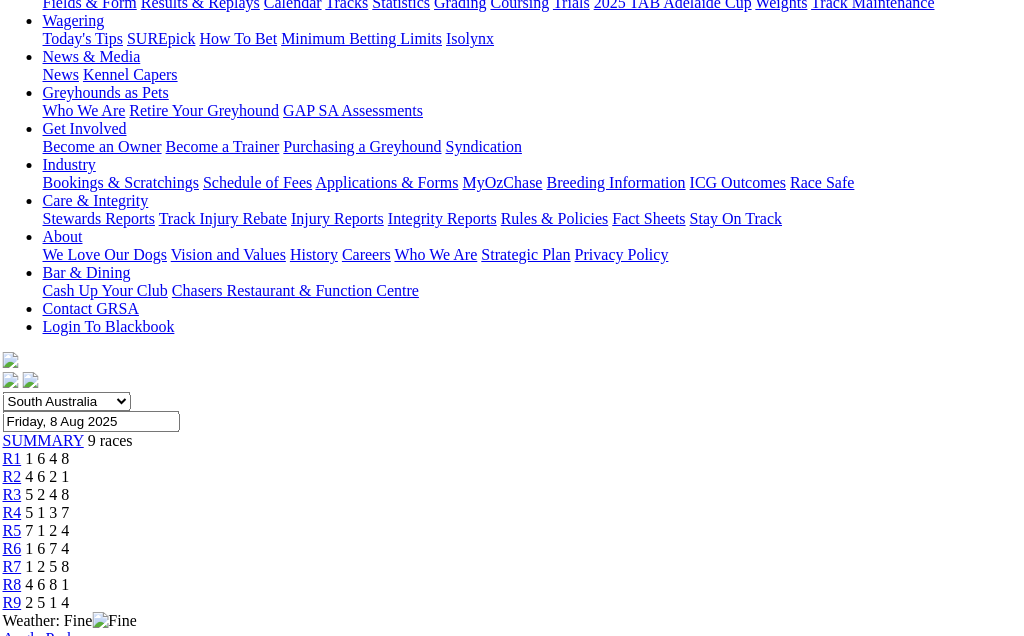 scroll, scrollTop: 259, scrollLeft: 5, axis: both 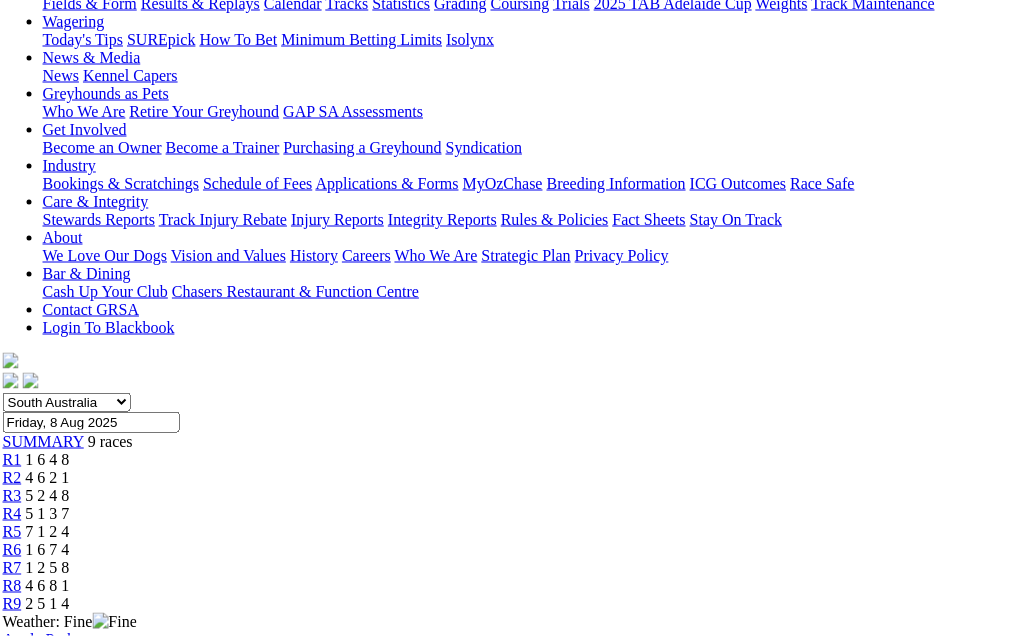 click on "R6" at bounding box center (12, 549) 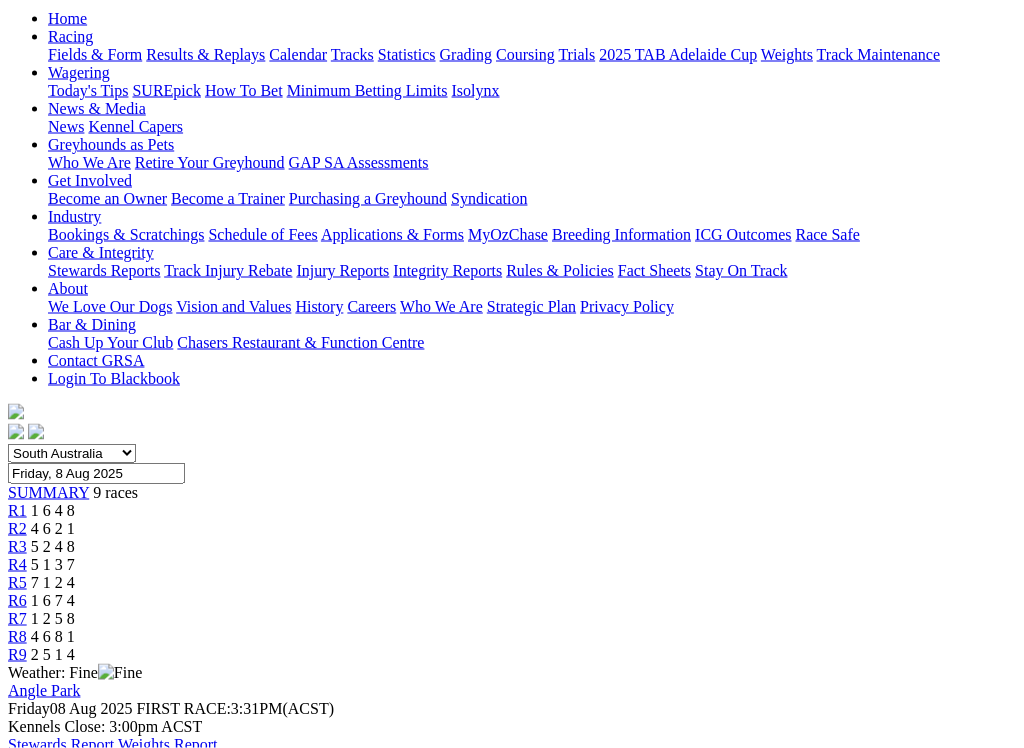 scroll, scrollTop: 194, scrollLeft: 0, axis: vertical 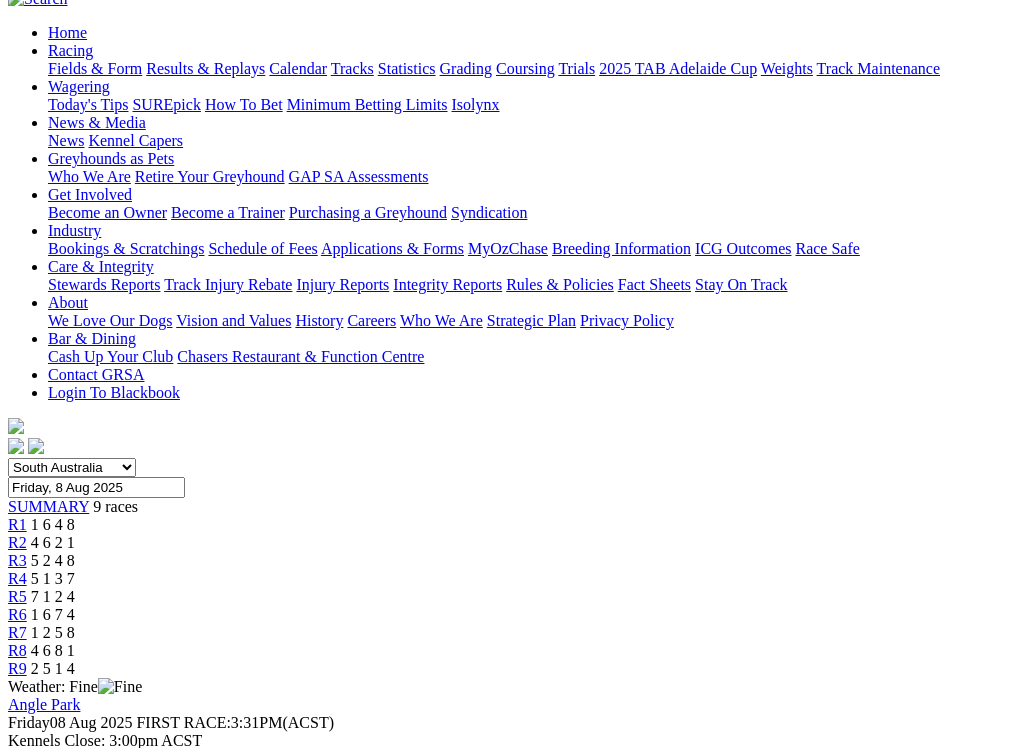 click on "1 2 5 8" at bounding box center (53, 632) 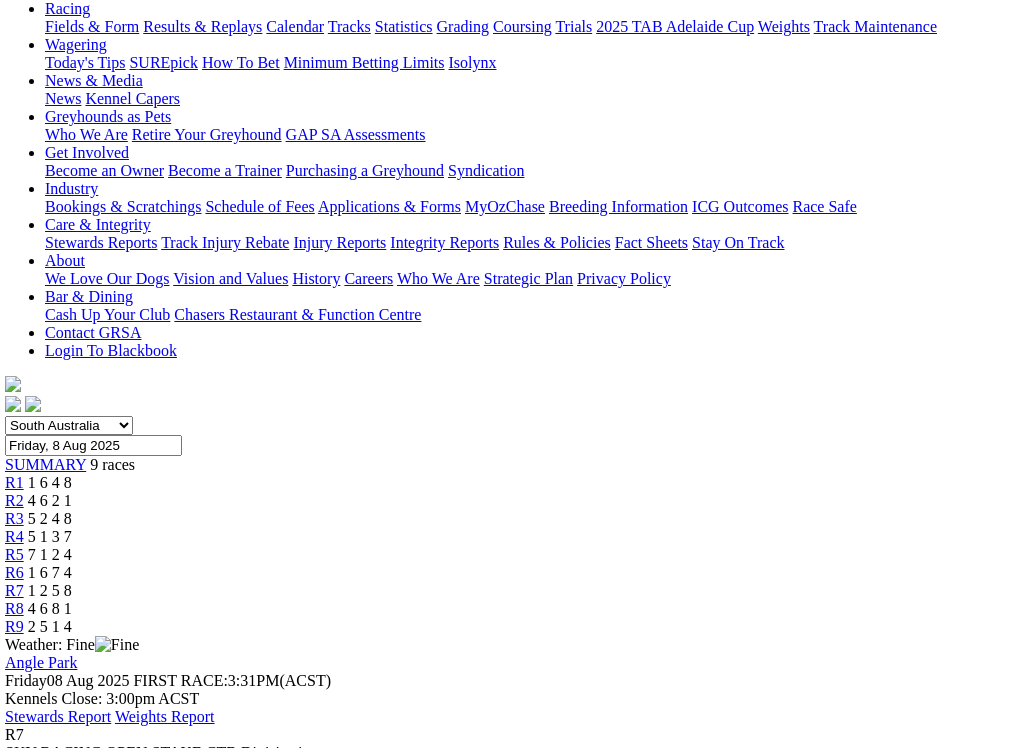 scroll, scrollTop: 236, scrollLeft: 8, axis: both 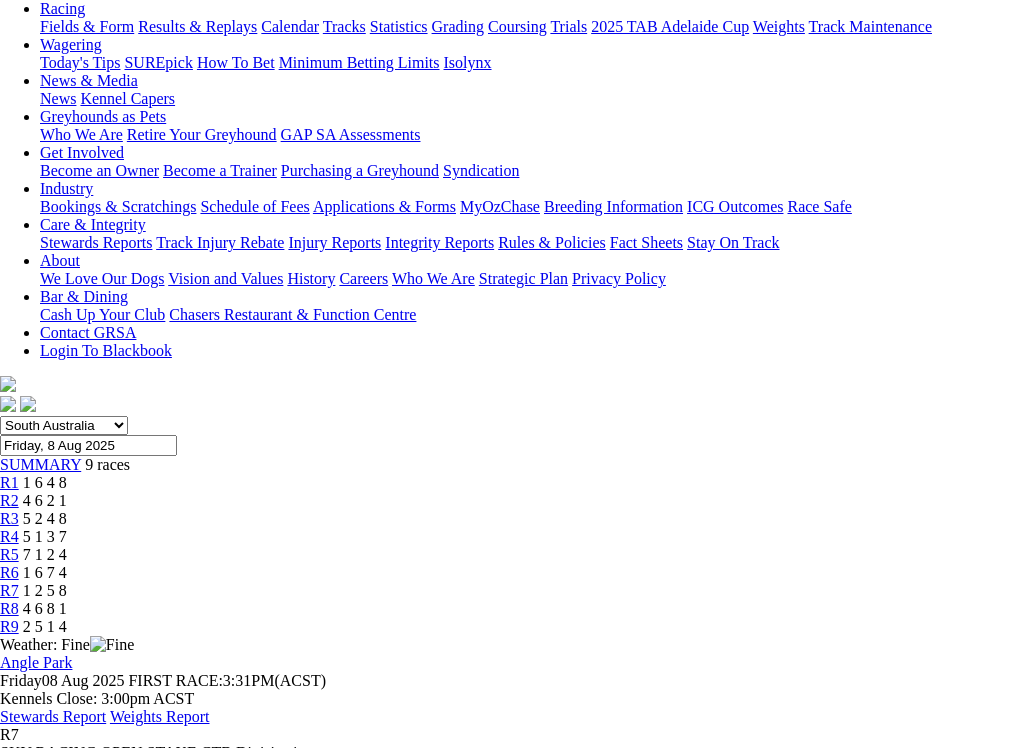 click on "R8" at bounding box center (9, 608) 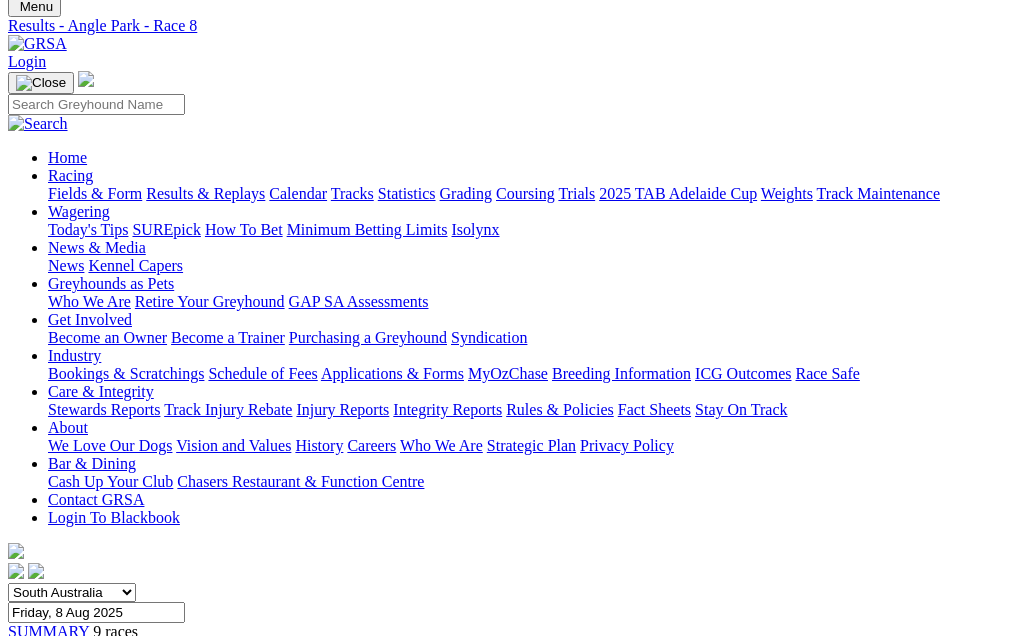 scroll, scrollTop: 37, scrollLeft: 0, axis: vertical 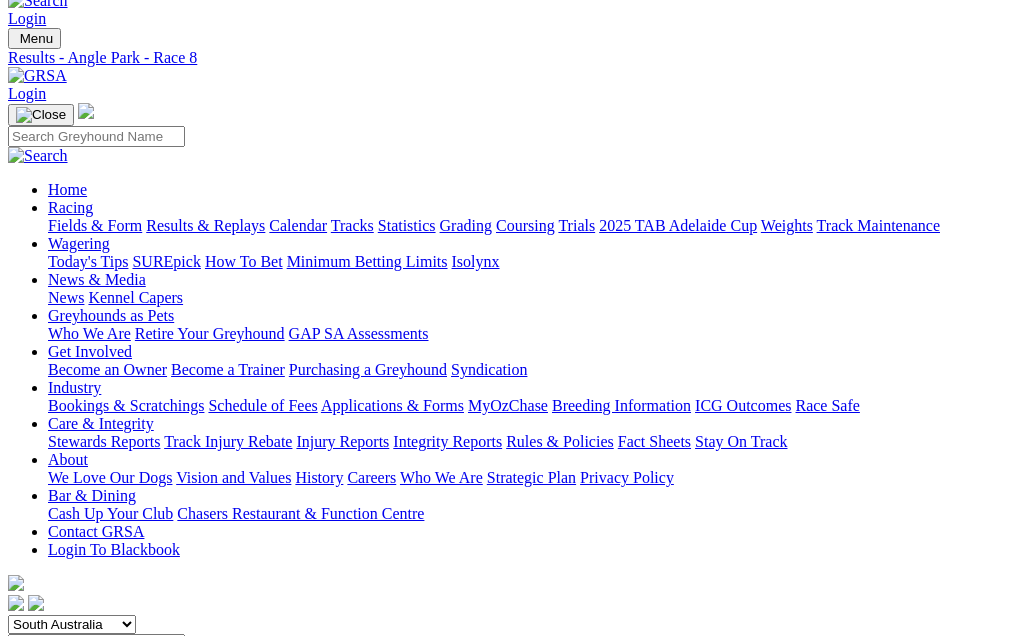 click on "R9" at bounding box center (17, 825) 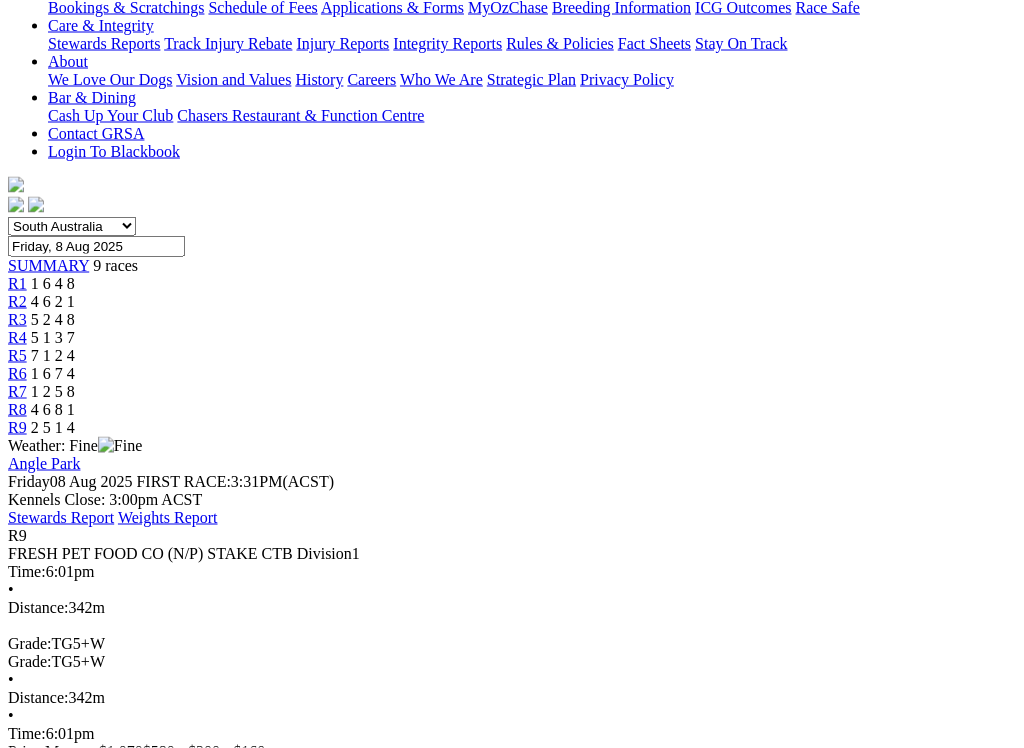 scroll, scrollTop: 436, scrollLeft: 0, axis: vertical 